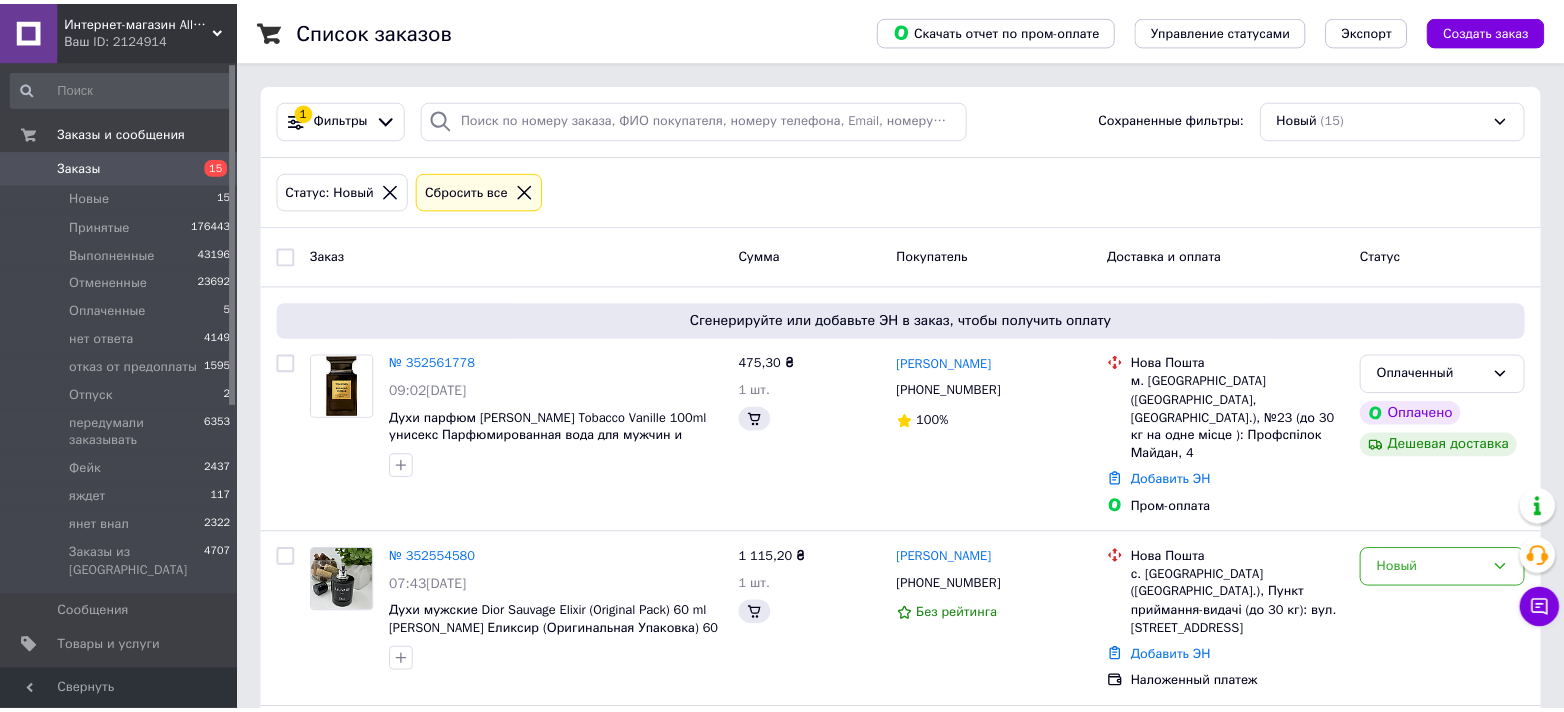 scroll, scrollTop: 0, scrollLeft: 0, axis: both 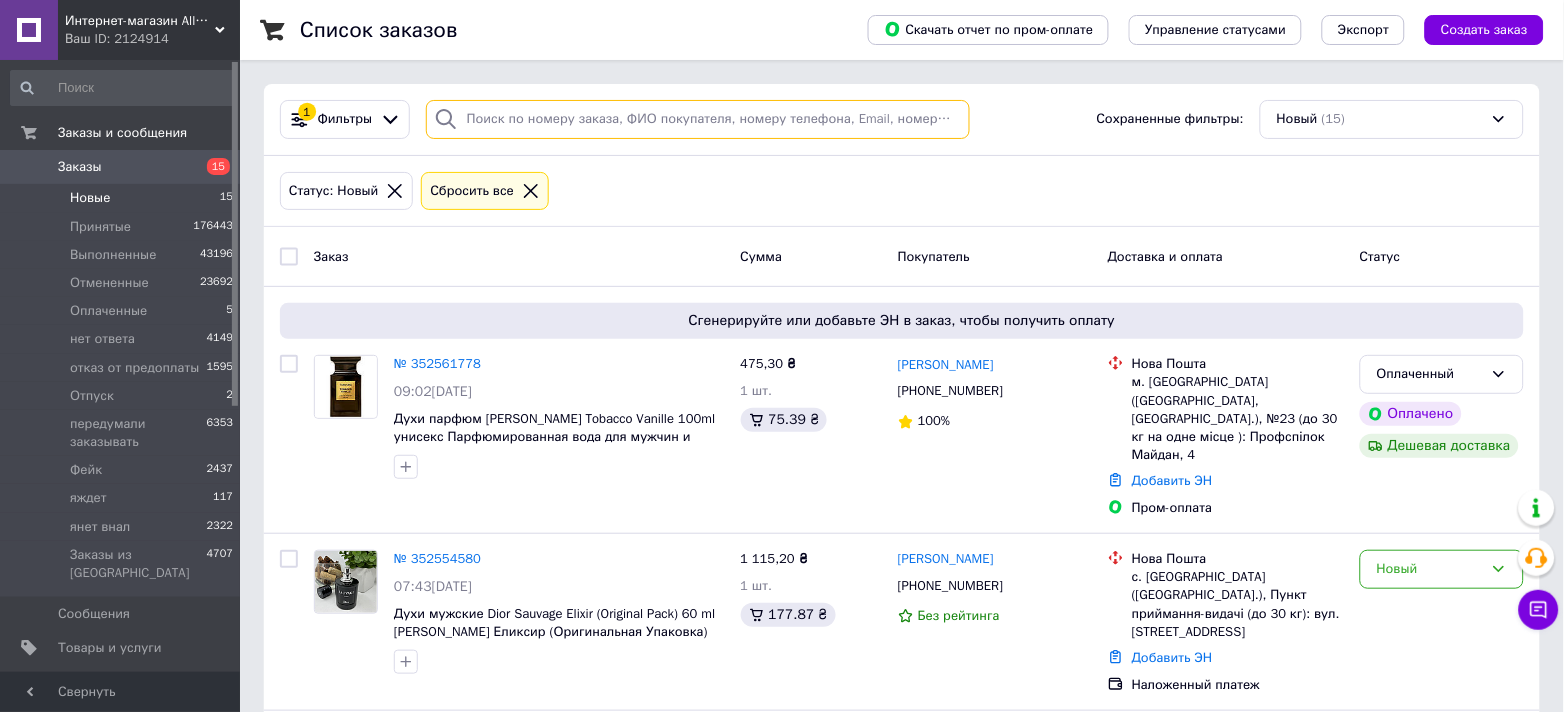 click at bounding box center (698, 119) 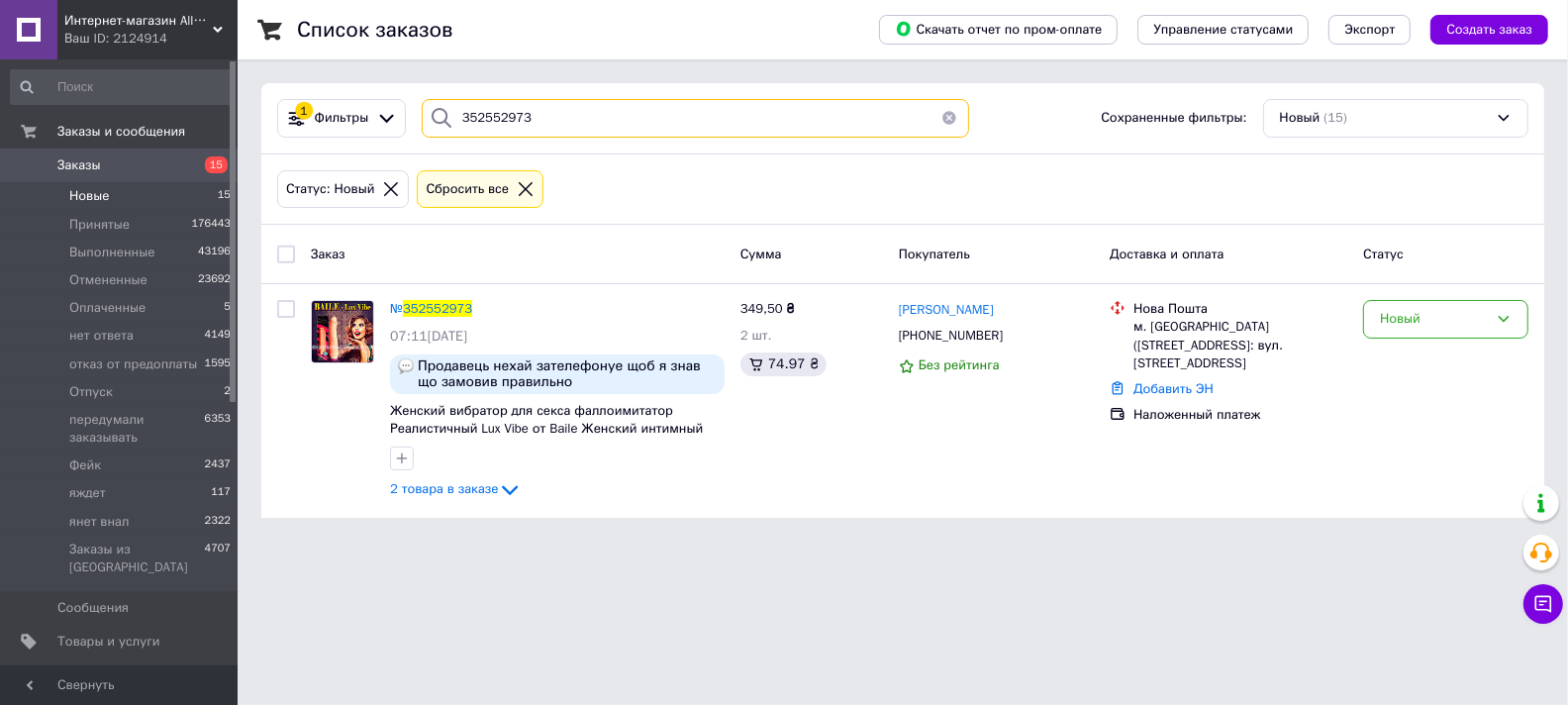 click on "352552973" at bounding box center (695, 118) 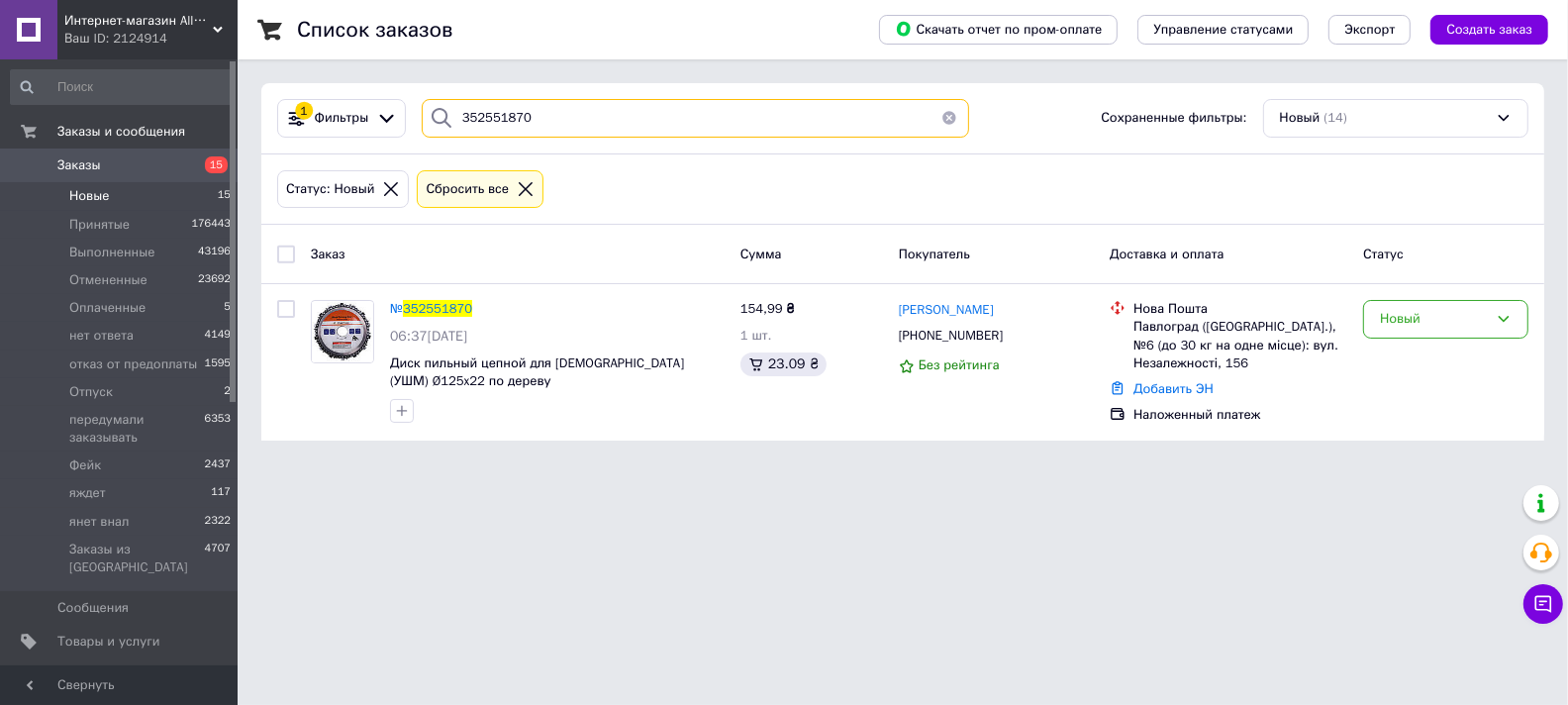 click on "352551870" at bounding box center (695, 118) 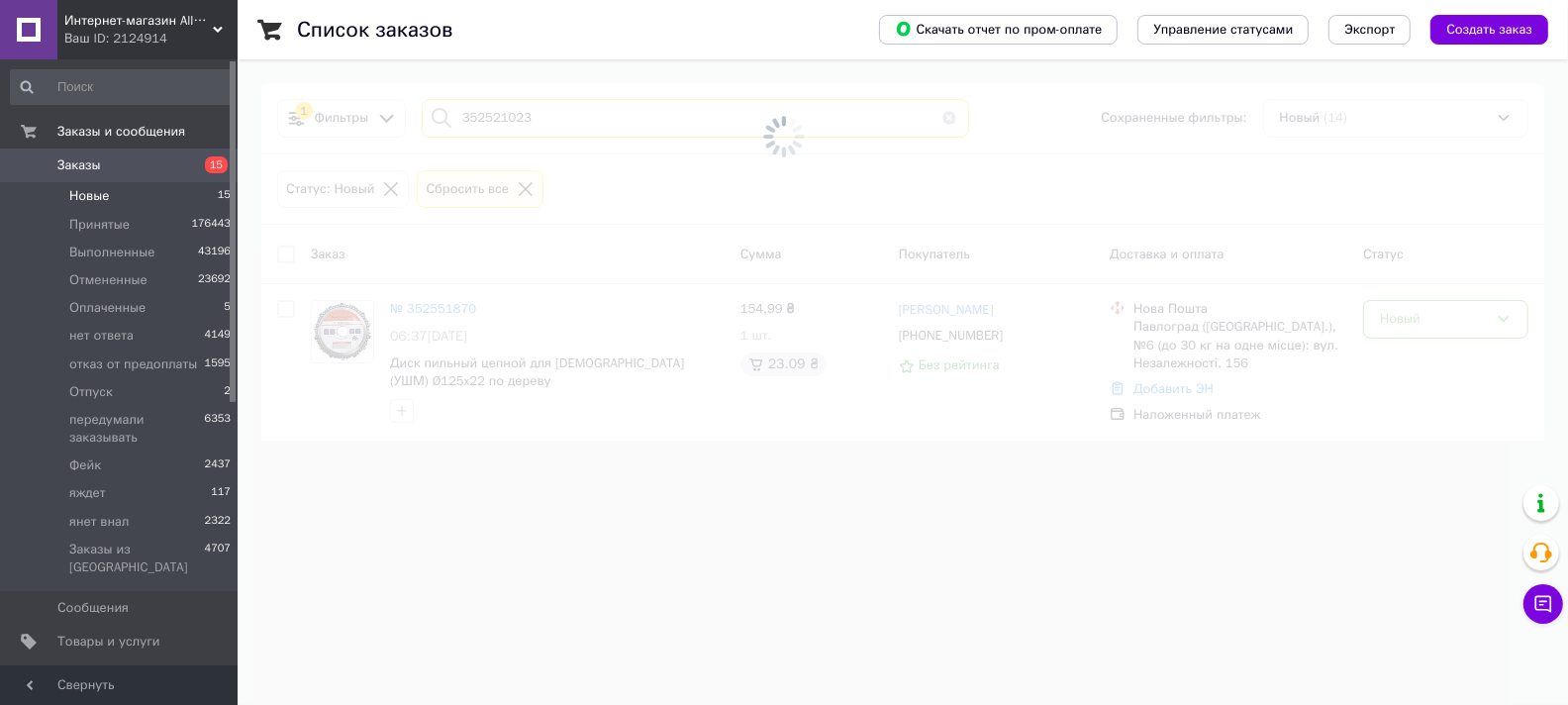 type on "352521023" 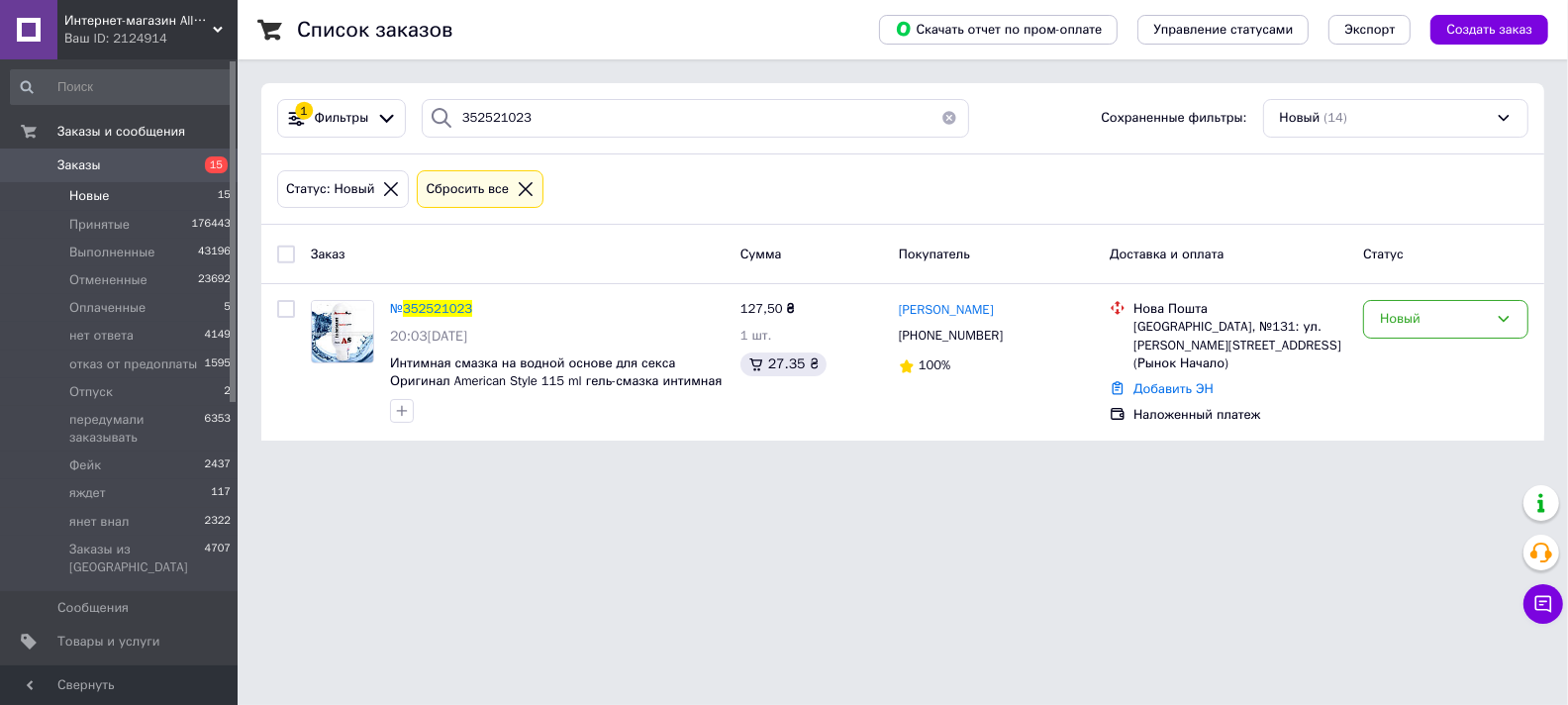 click on "Новые" at bounding box center [89, 196] 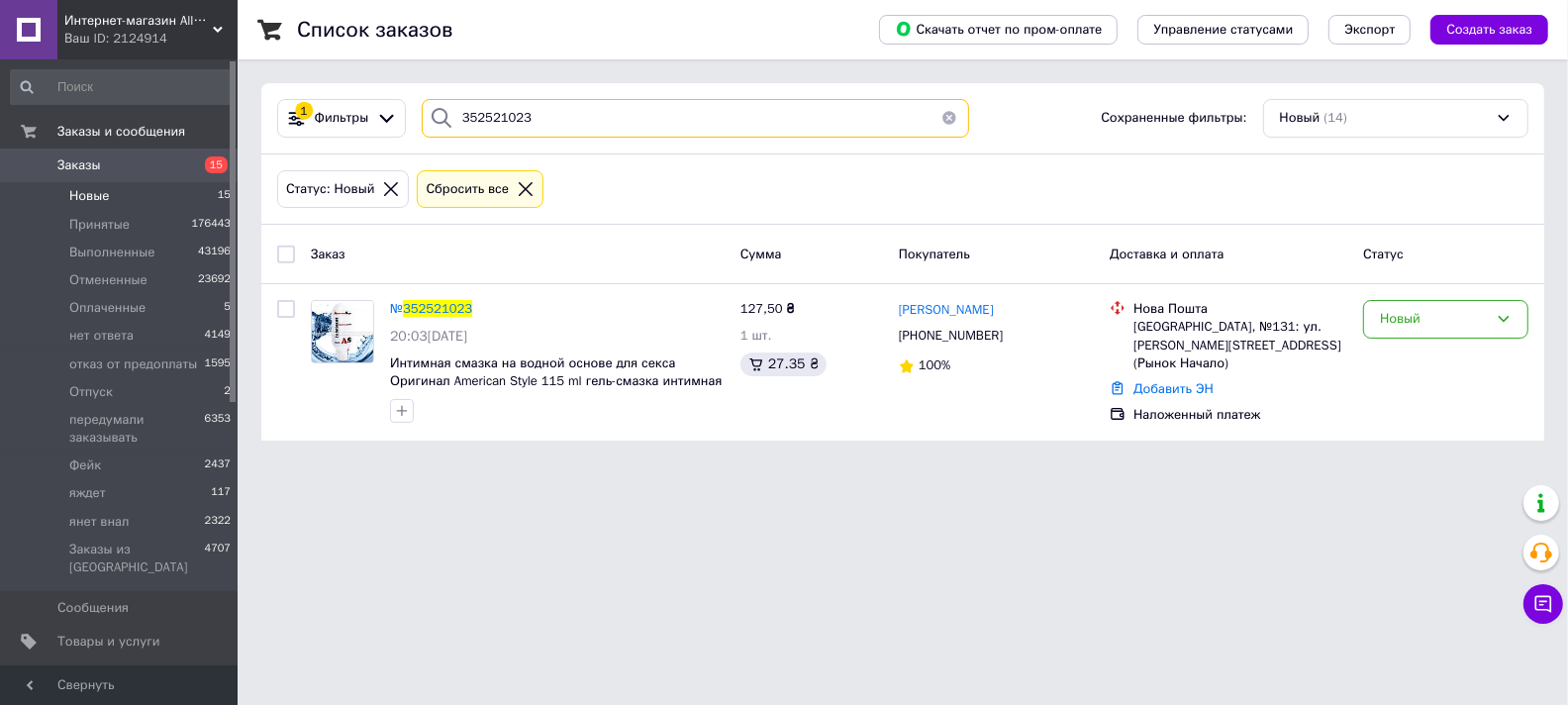 click on "352521023" at bounding box center (695, 118) 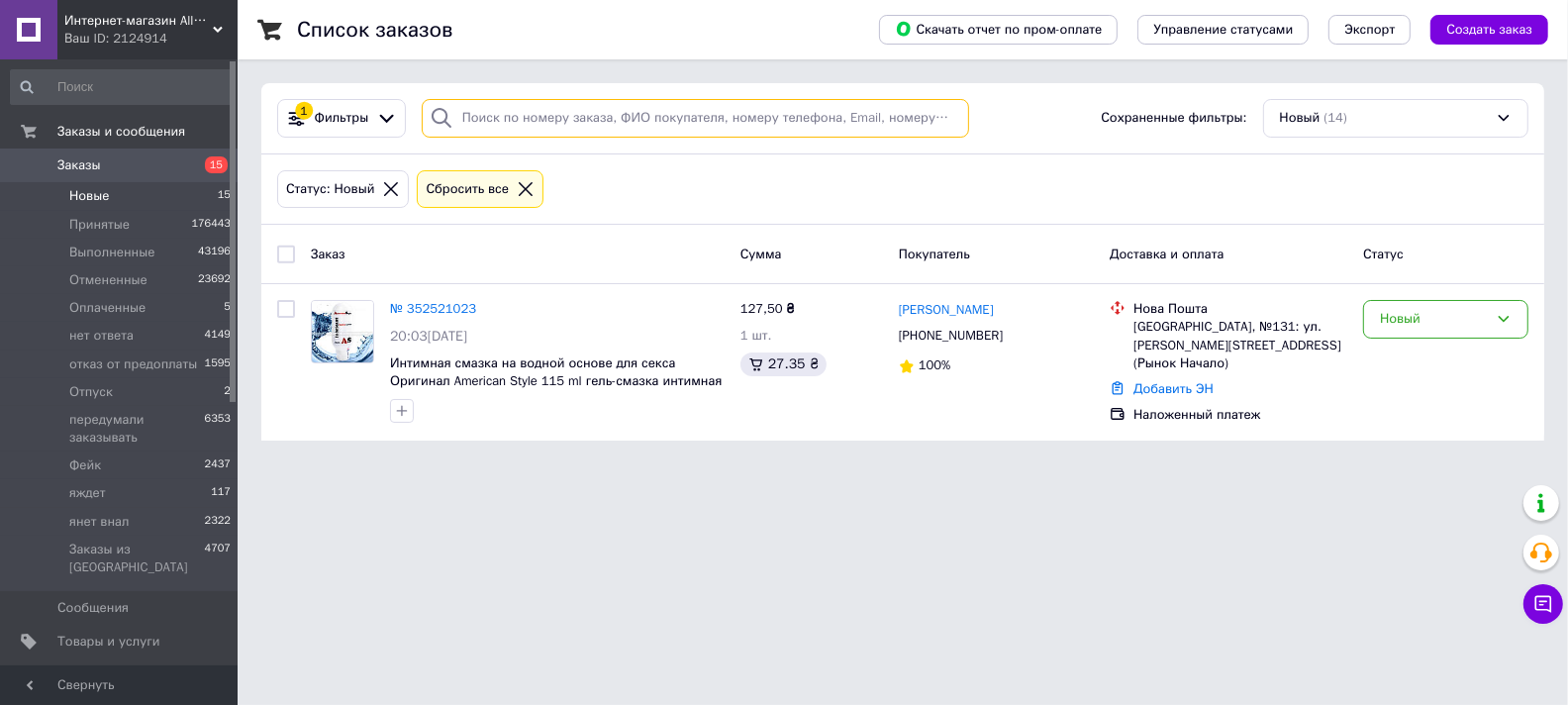 type 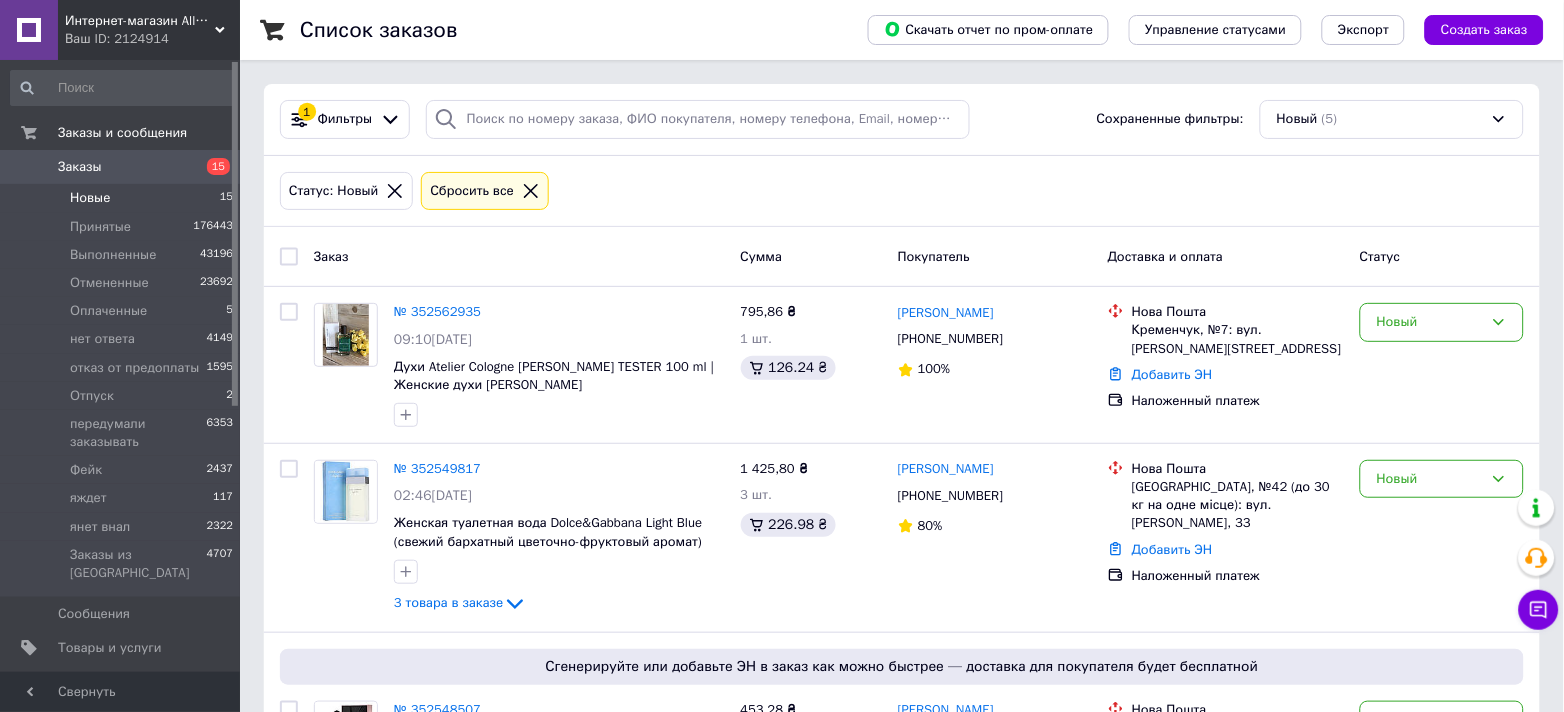 click on "Новые" at bounding box center [90, 198] 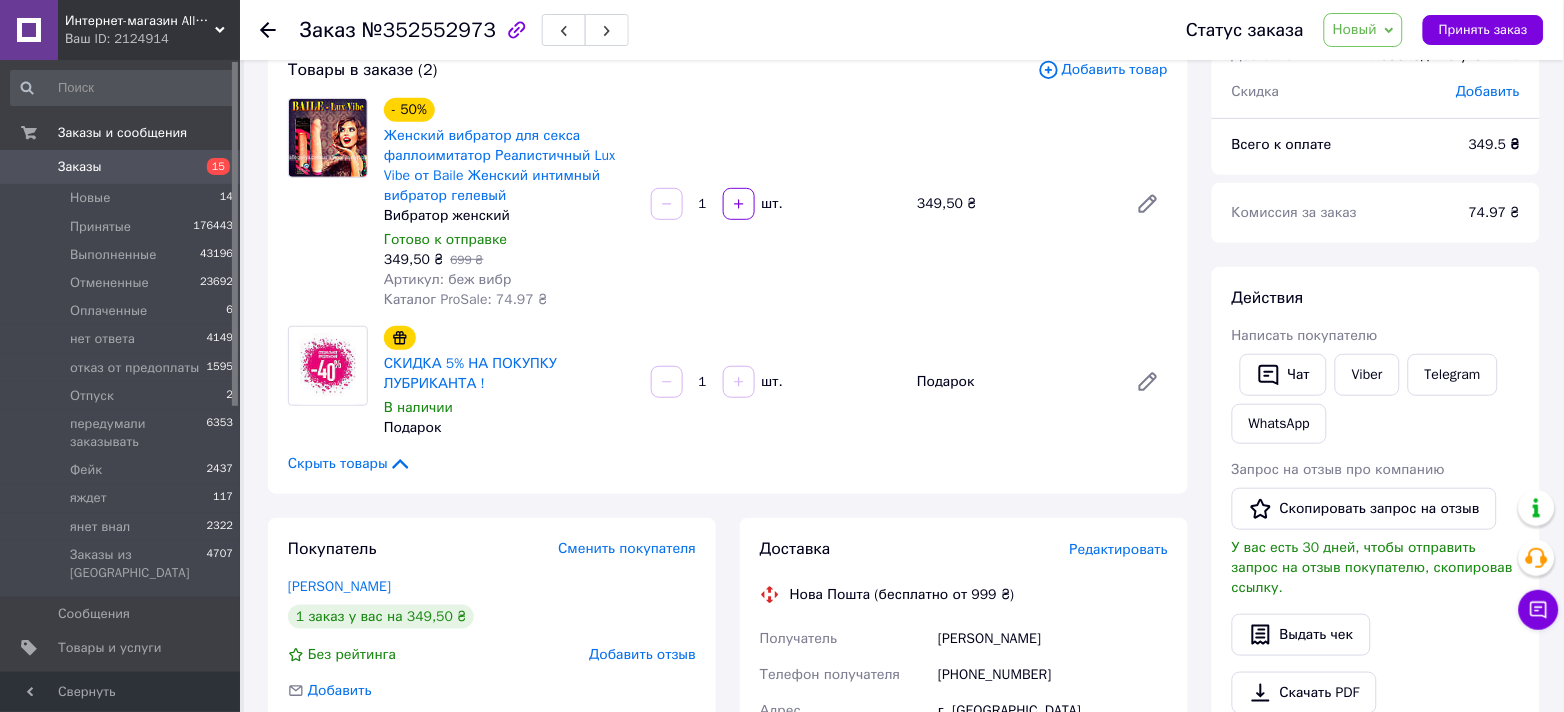 scroll, scrollTop: 533, scrollLeft: 0, axis: vertical 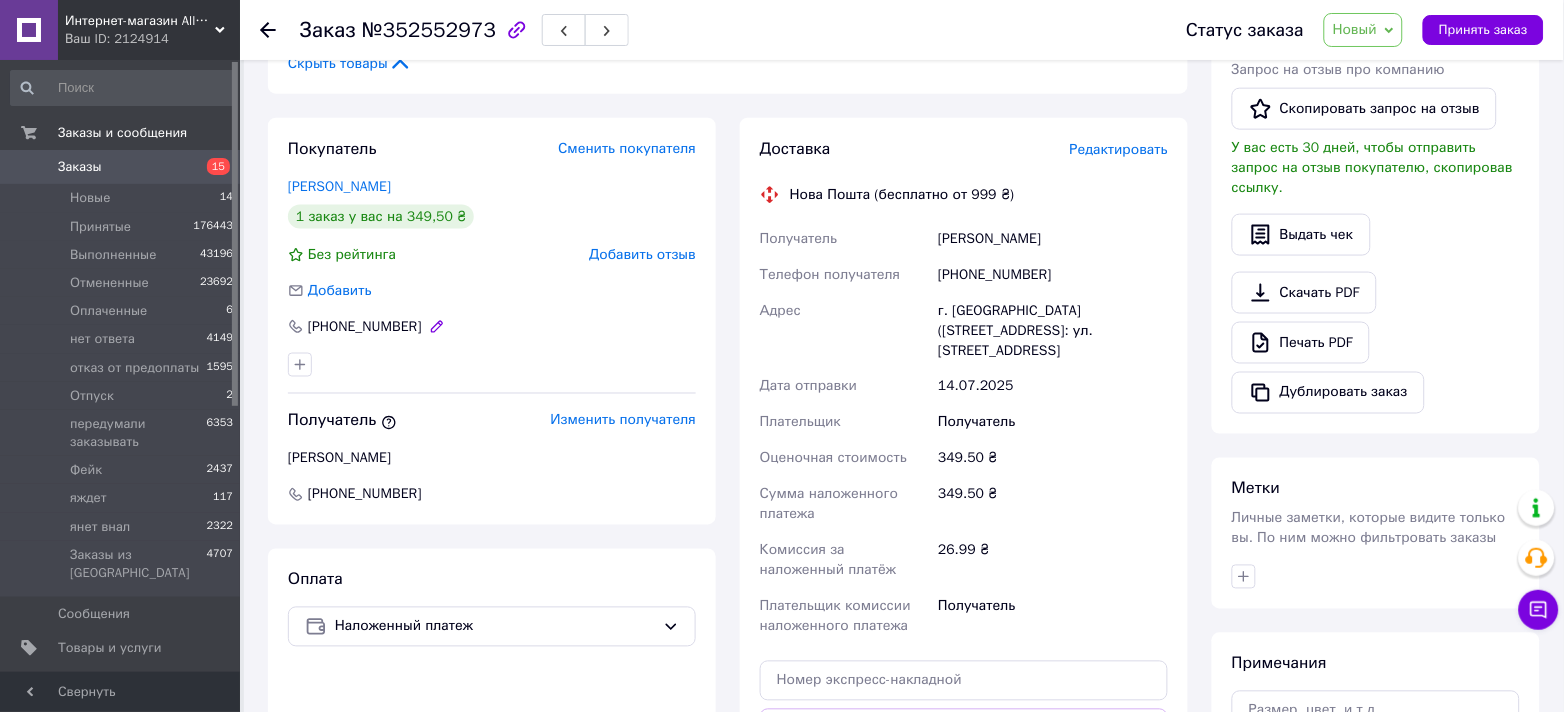 click on "[PHONE_NUMBER]" at bounding box center (365, 327) 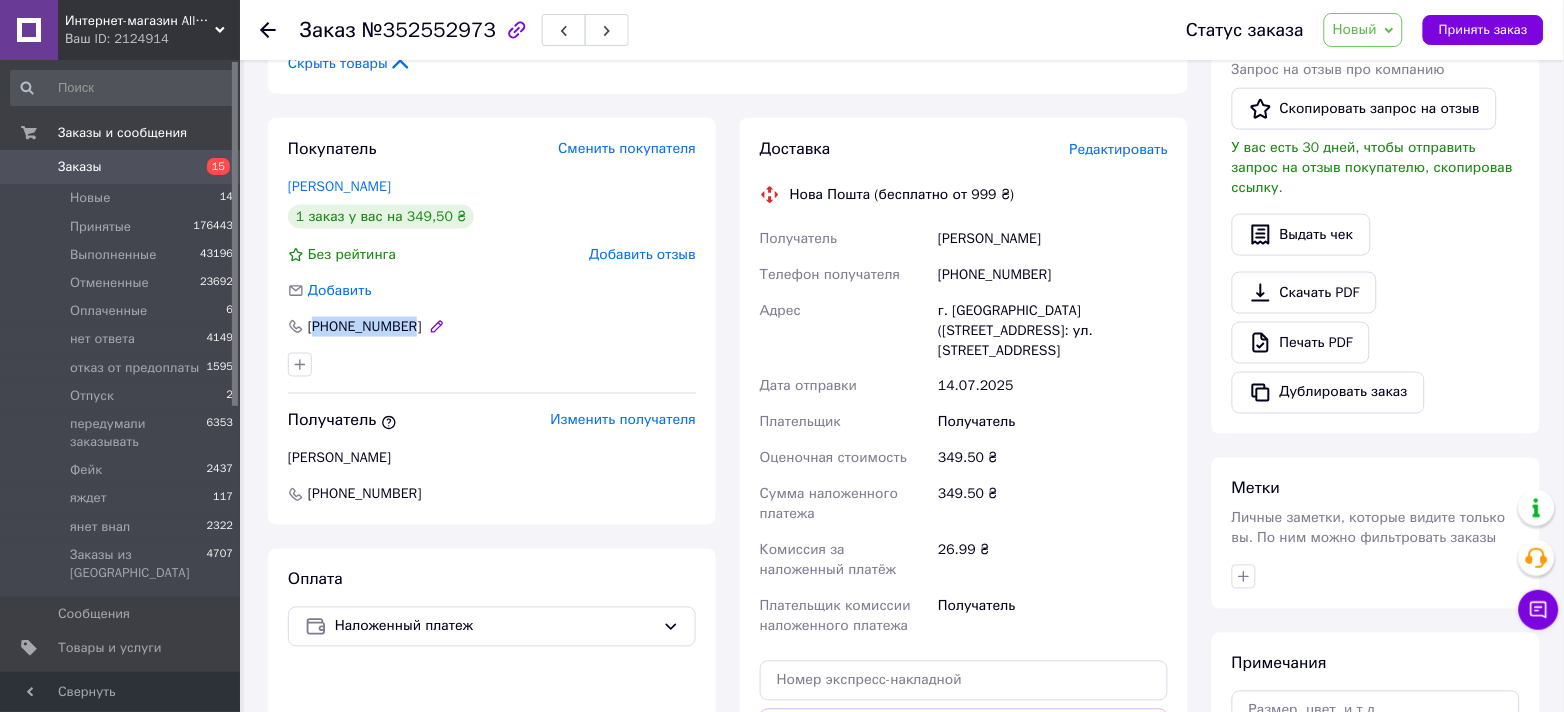 click on "[PHONE_NUMBER]" at bounding box center (365, 327) 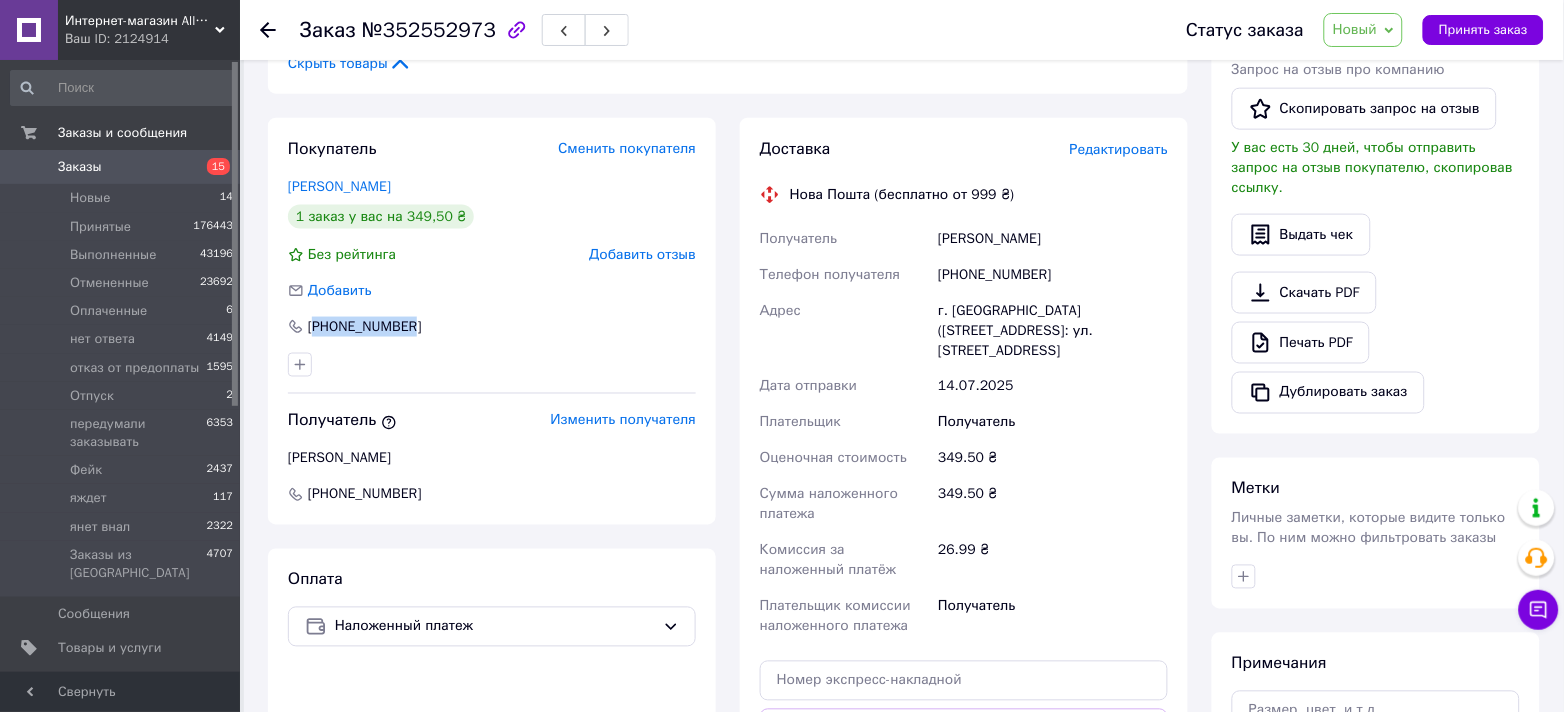 copy on "380966380544" 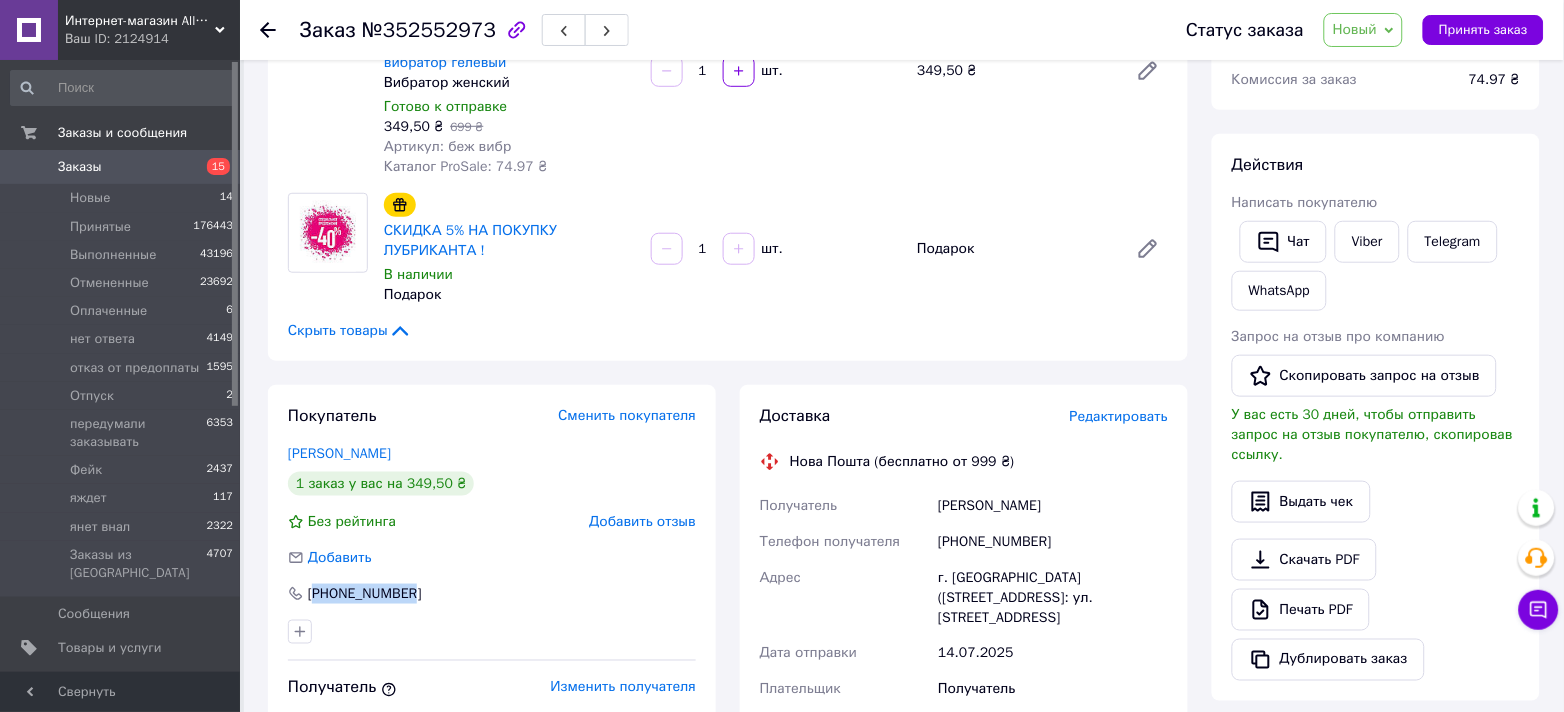 scroll, scrollTop: 133, scrollLeft: 0, axis: vertical 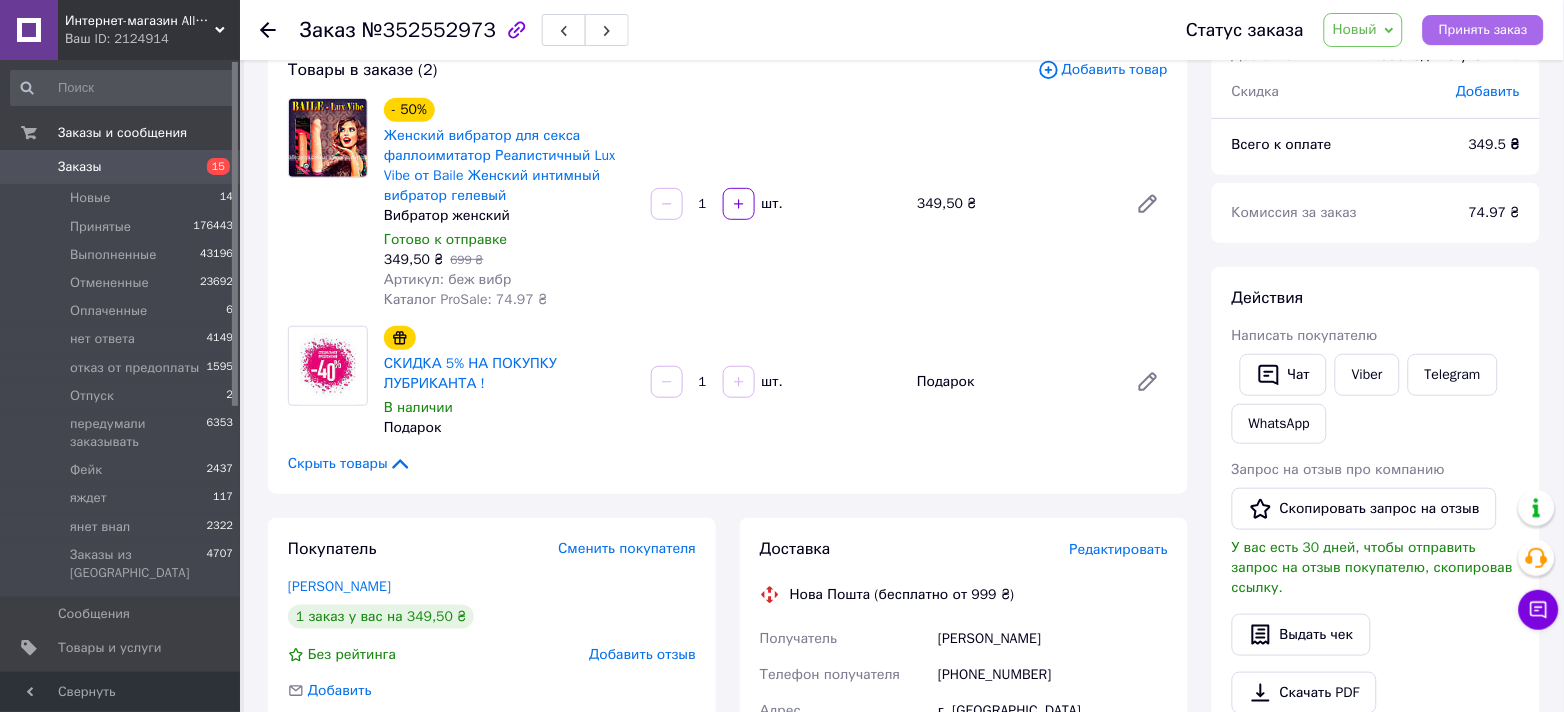drag, startPoint x: 1503, startPoint y: 23, endPoint x: 1002, endPoint y: 7, distance: 501.25543 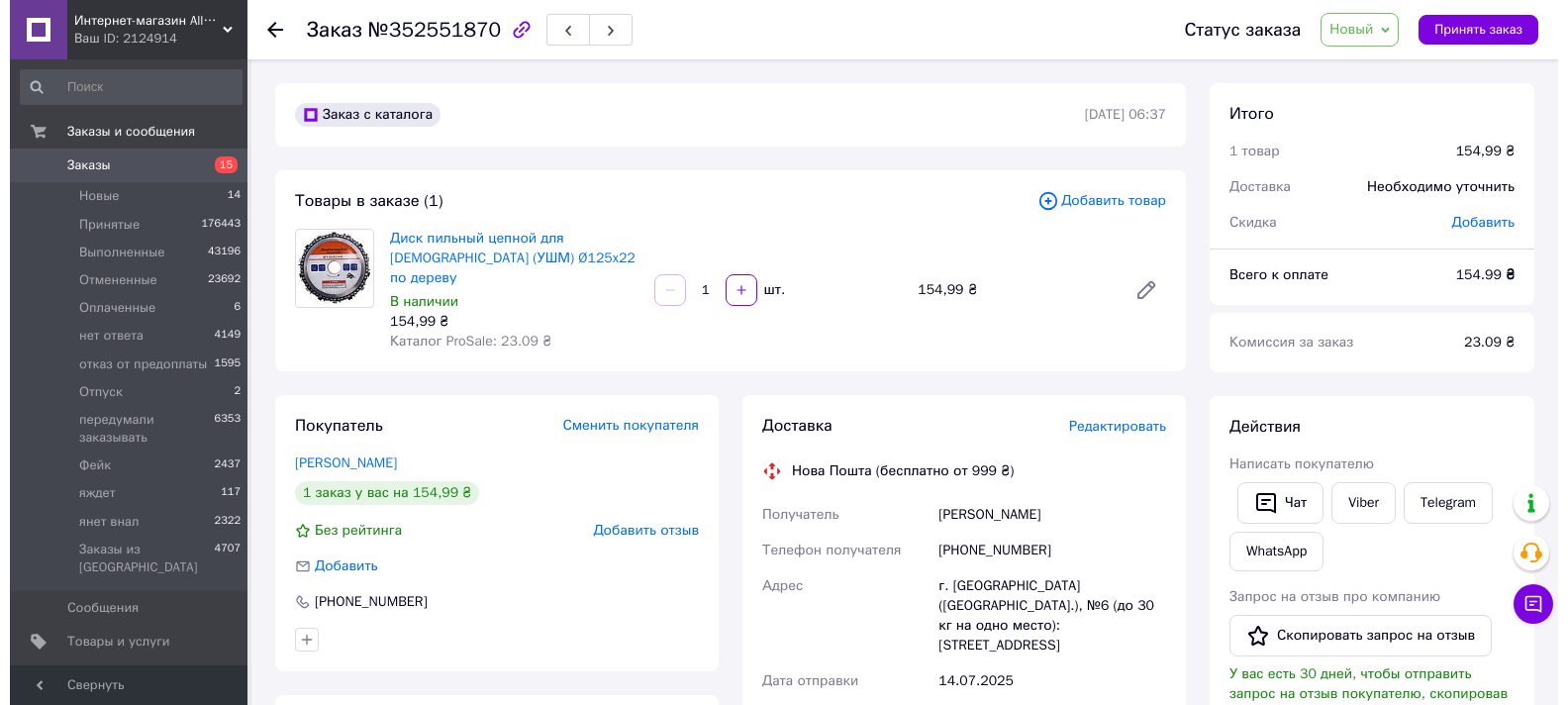 scroll, scrollTop: 0, scrollLeft: 0, axis: both 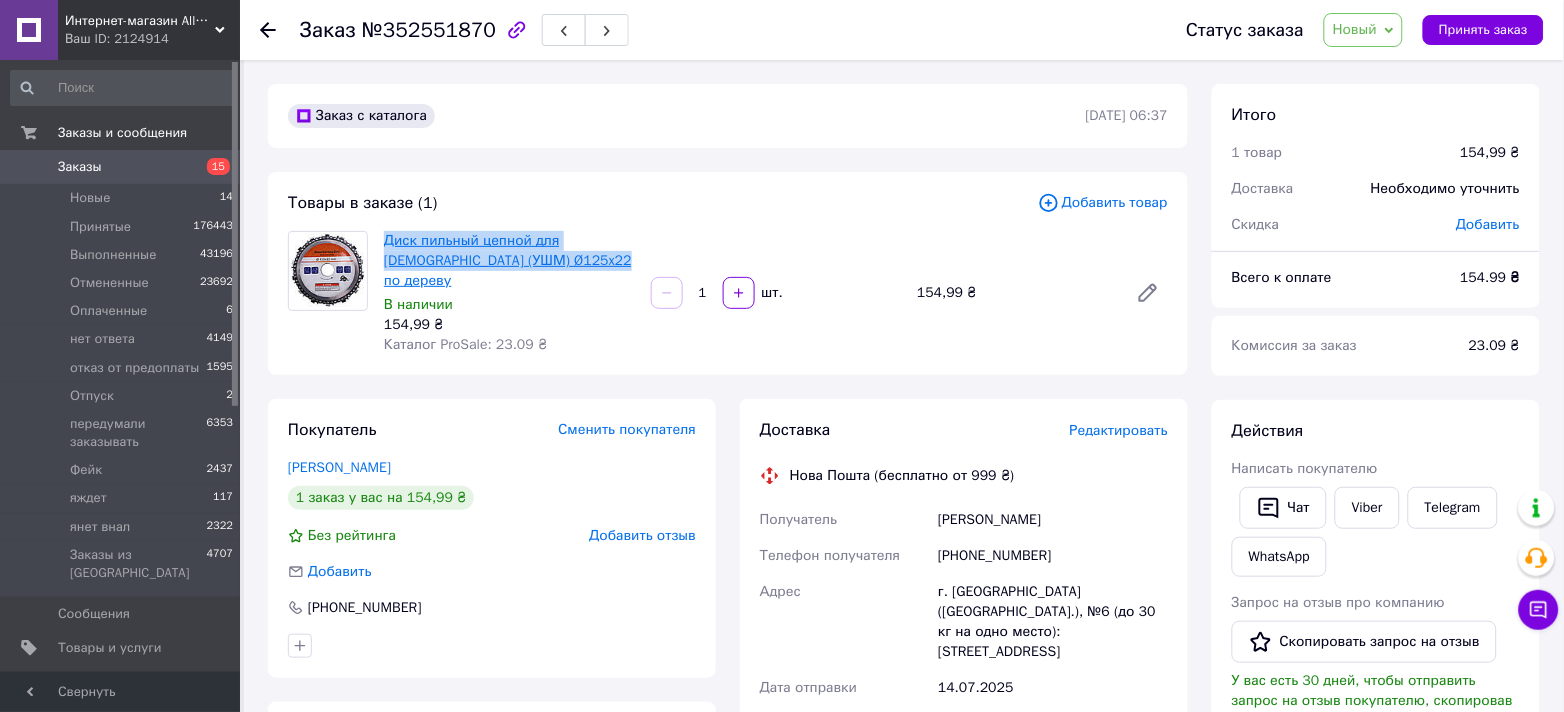 drag, startPoint x: 560, startPoint y: 263, endPoint x: 383, endPoint y: 239, distance: 178.6197 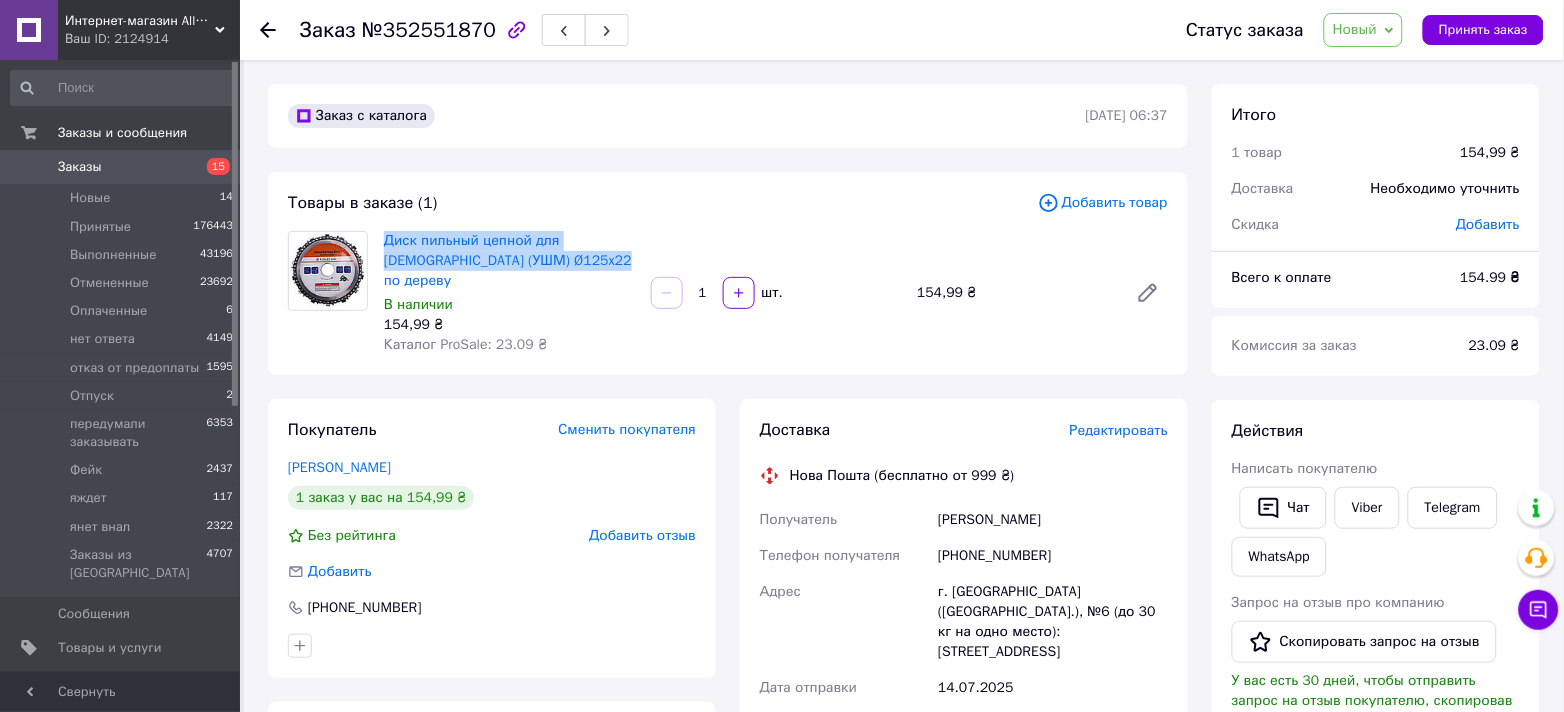 copy on "Диск пильный цепной для болгарки (УШМ) Ø125x22 по дереву" 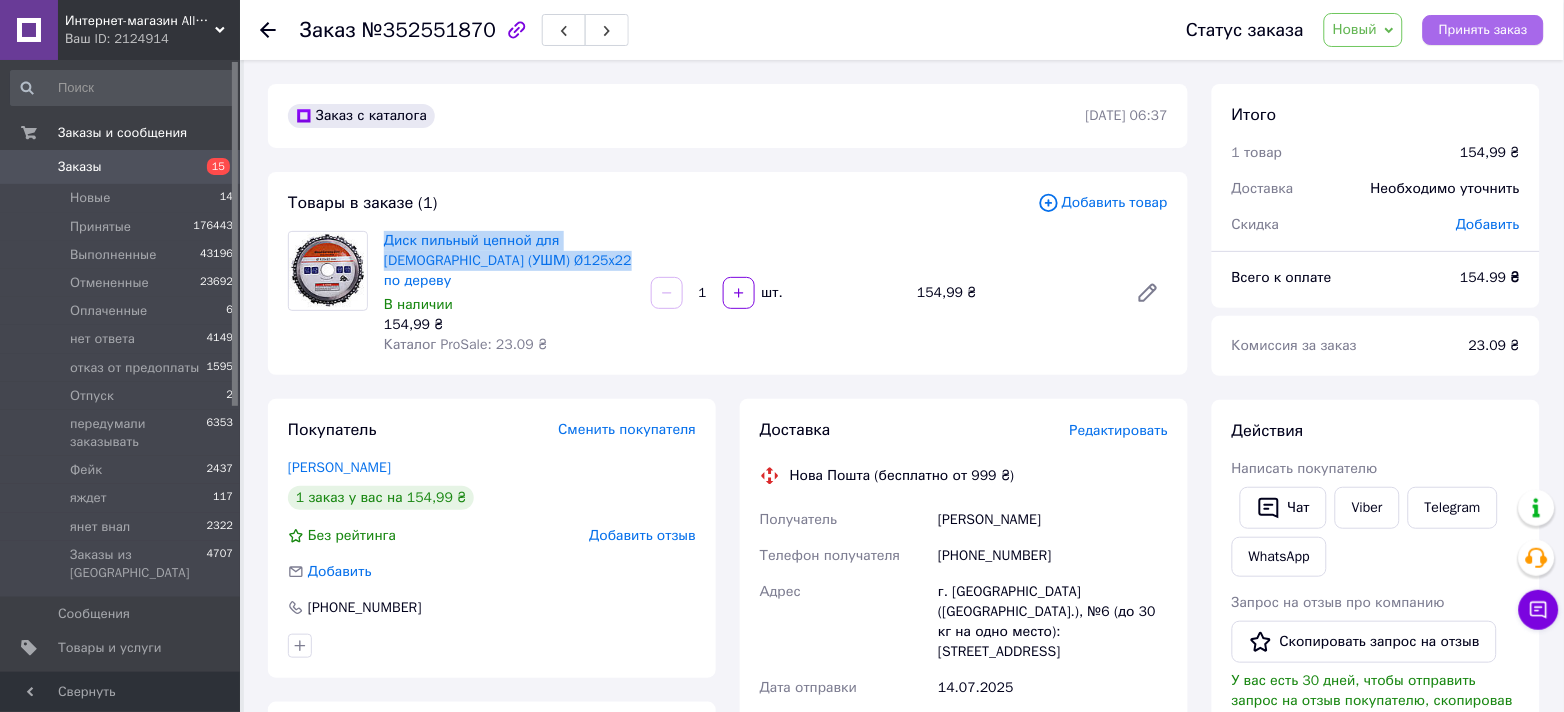 click on "Принять заказ" at bounding box center [1483, 30] 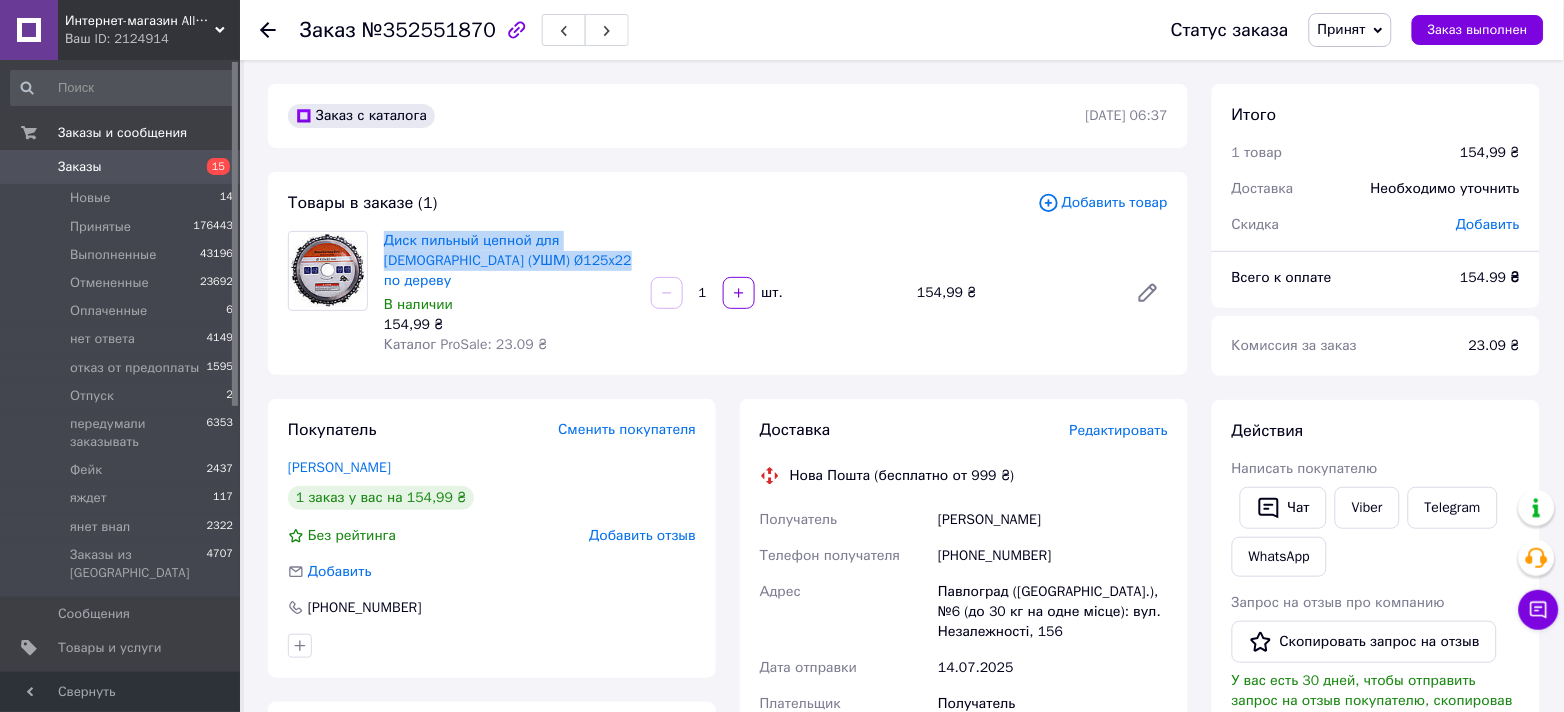 type 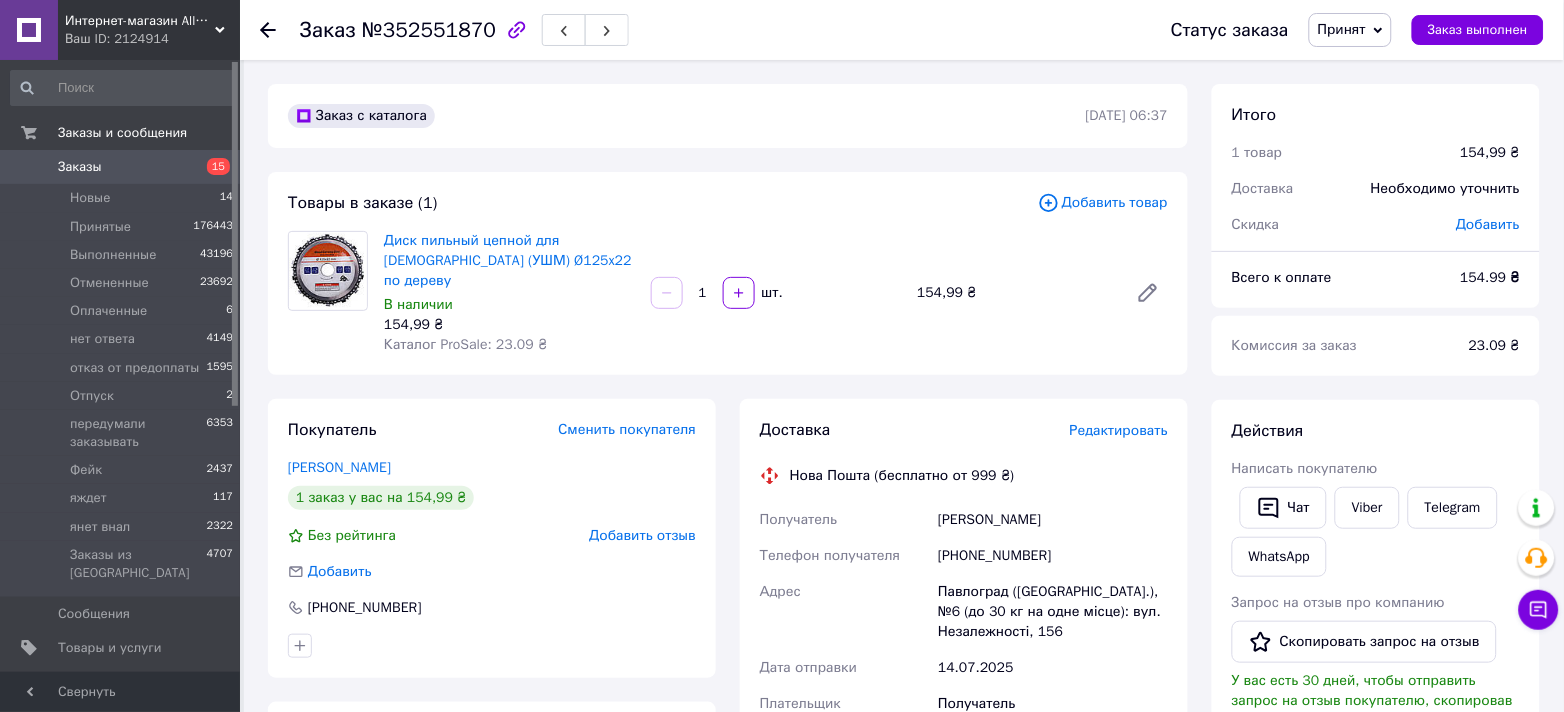 click on "Редактировать" at bounding box center [1119, 430] 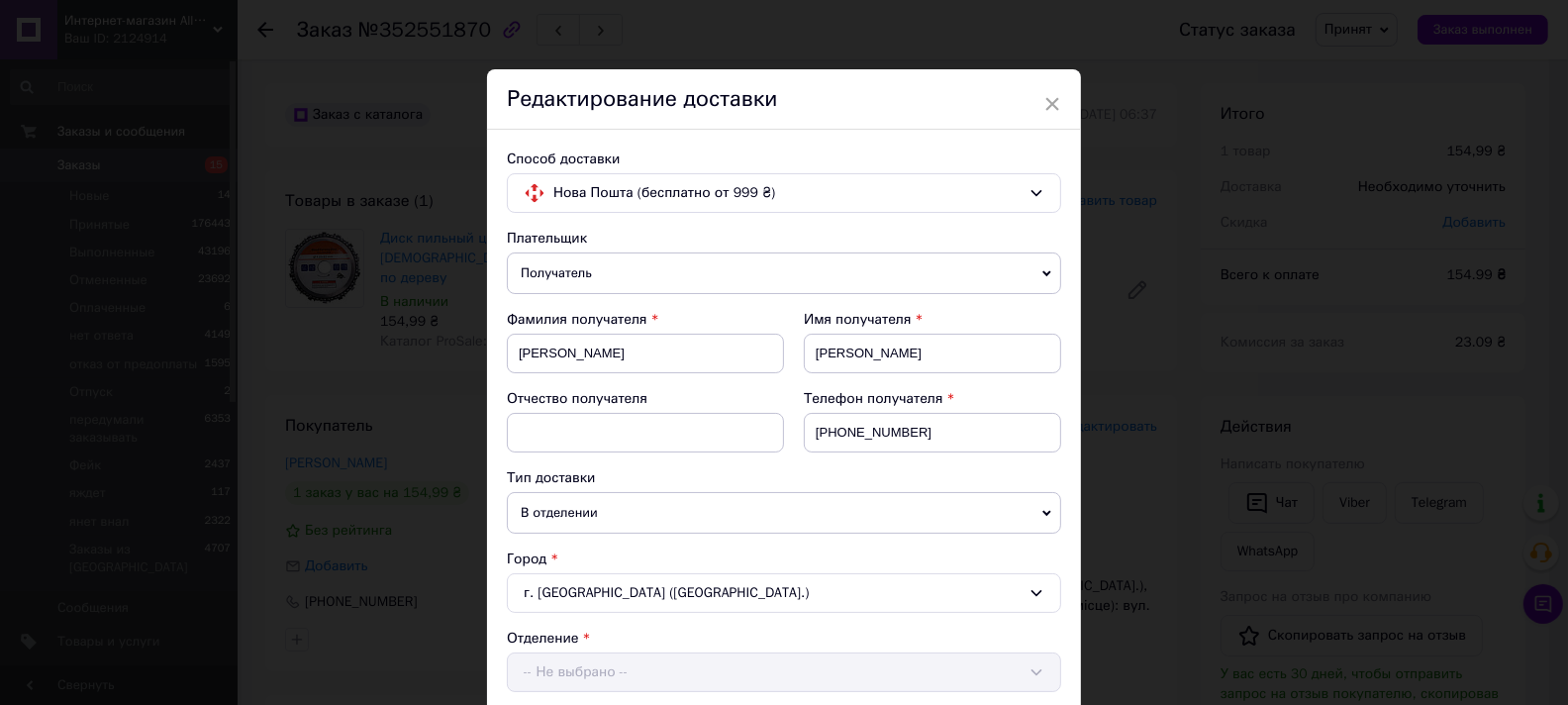 scroll, scrollTop: 791, scrollLeft: 0, axis: vertical 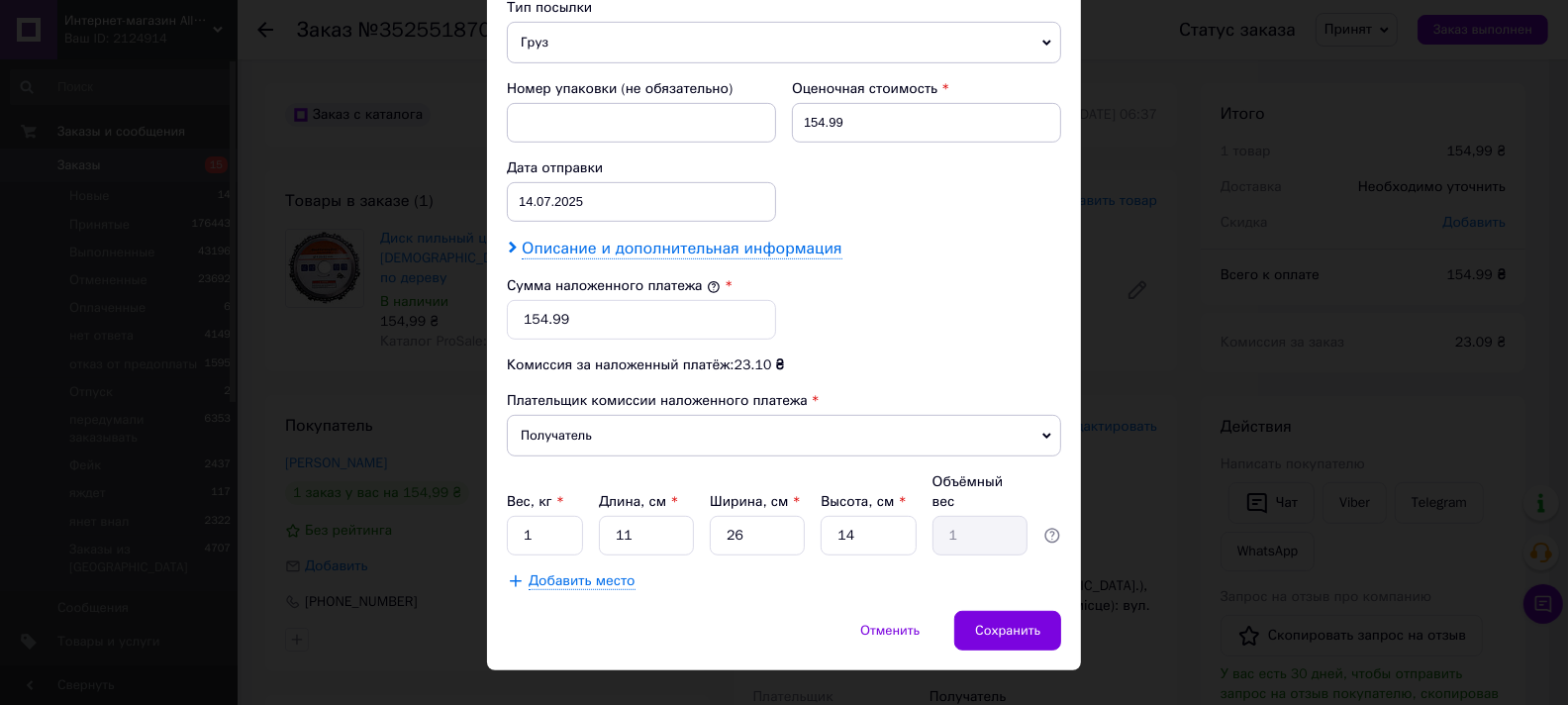 click on "Описание и дополнительная информация" at bounding box center [681, 249] 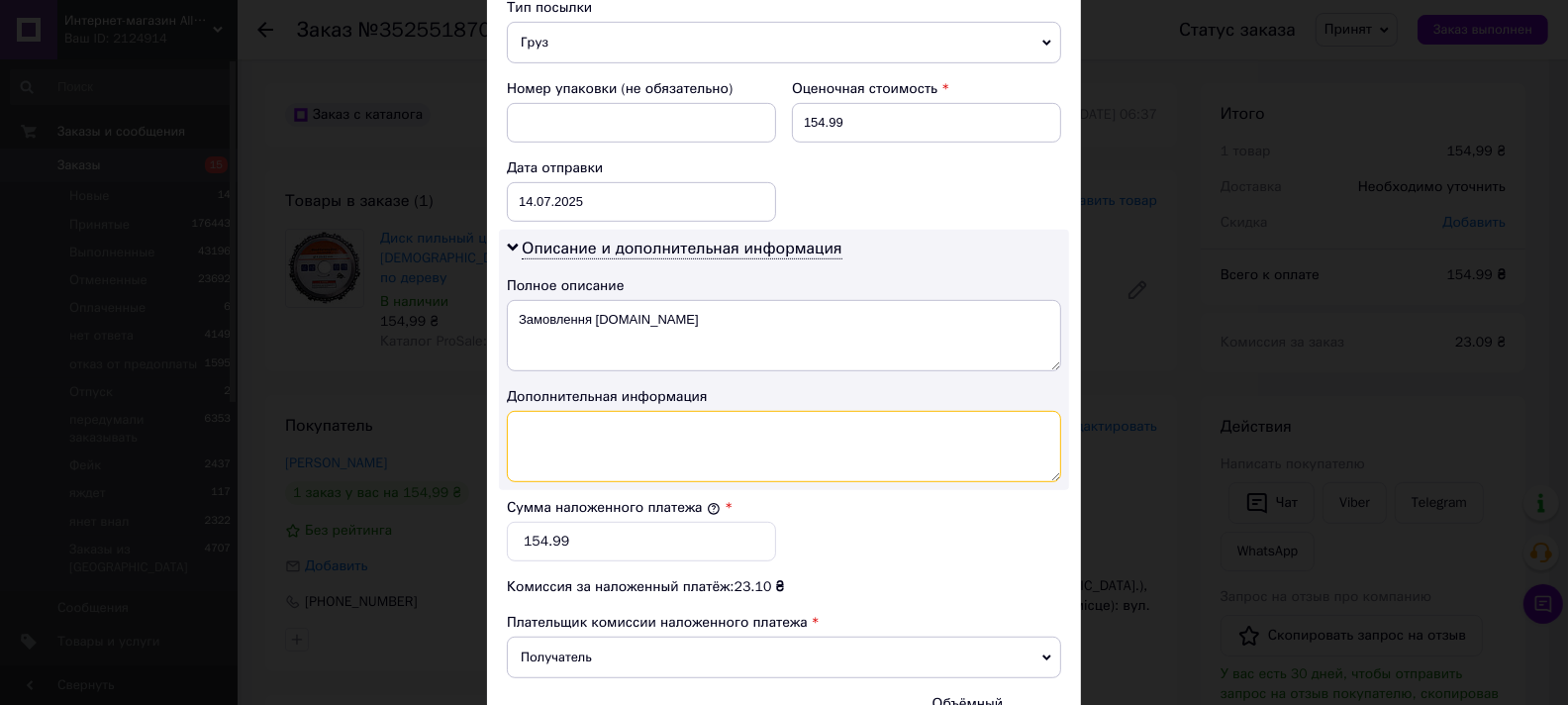 paste on "Диск пильный цепной для болгарки (УШМ) Ø125x22 по дереву" 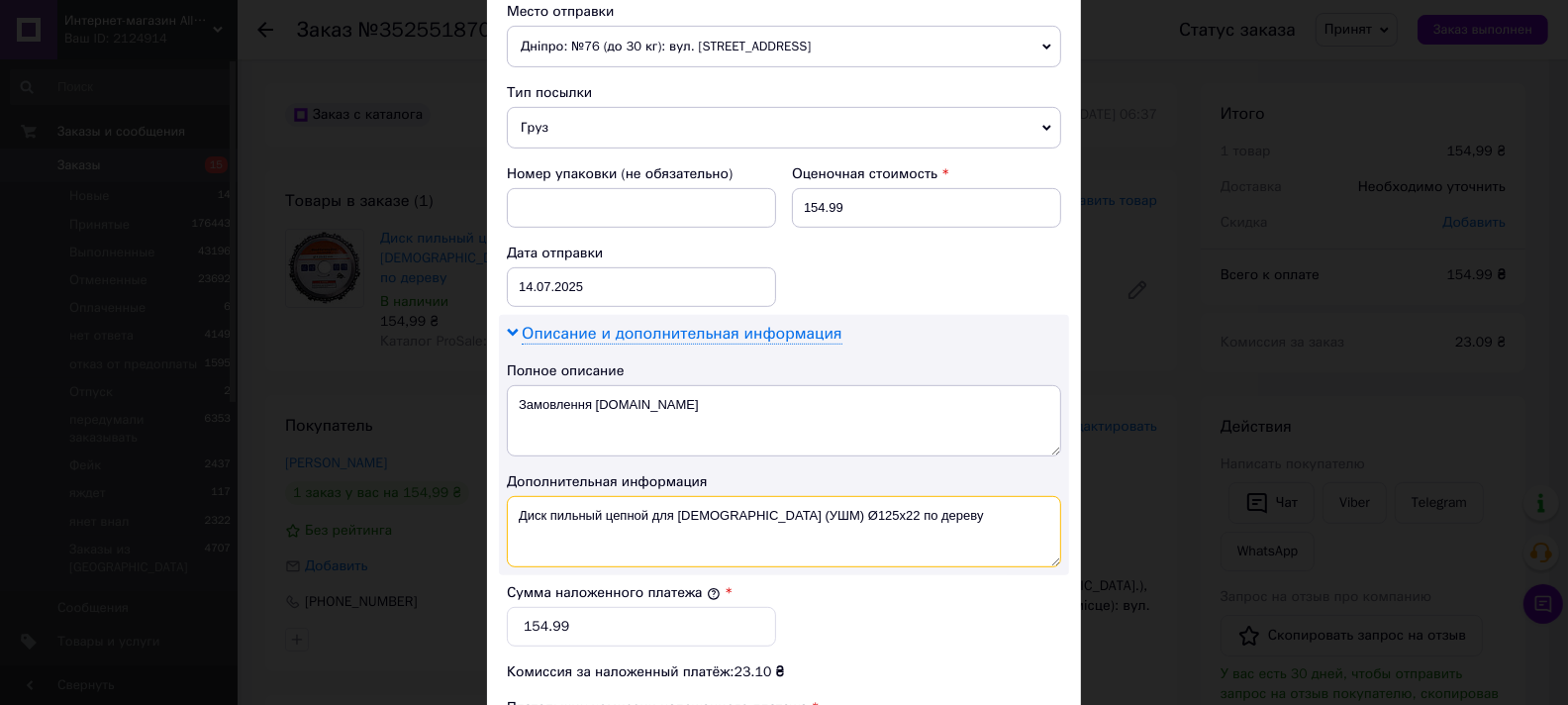 scroll, scrollTop: 659, scrollLeft: 0, axis: vertical 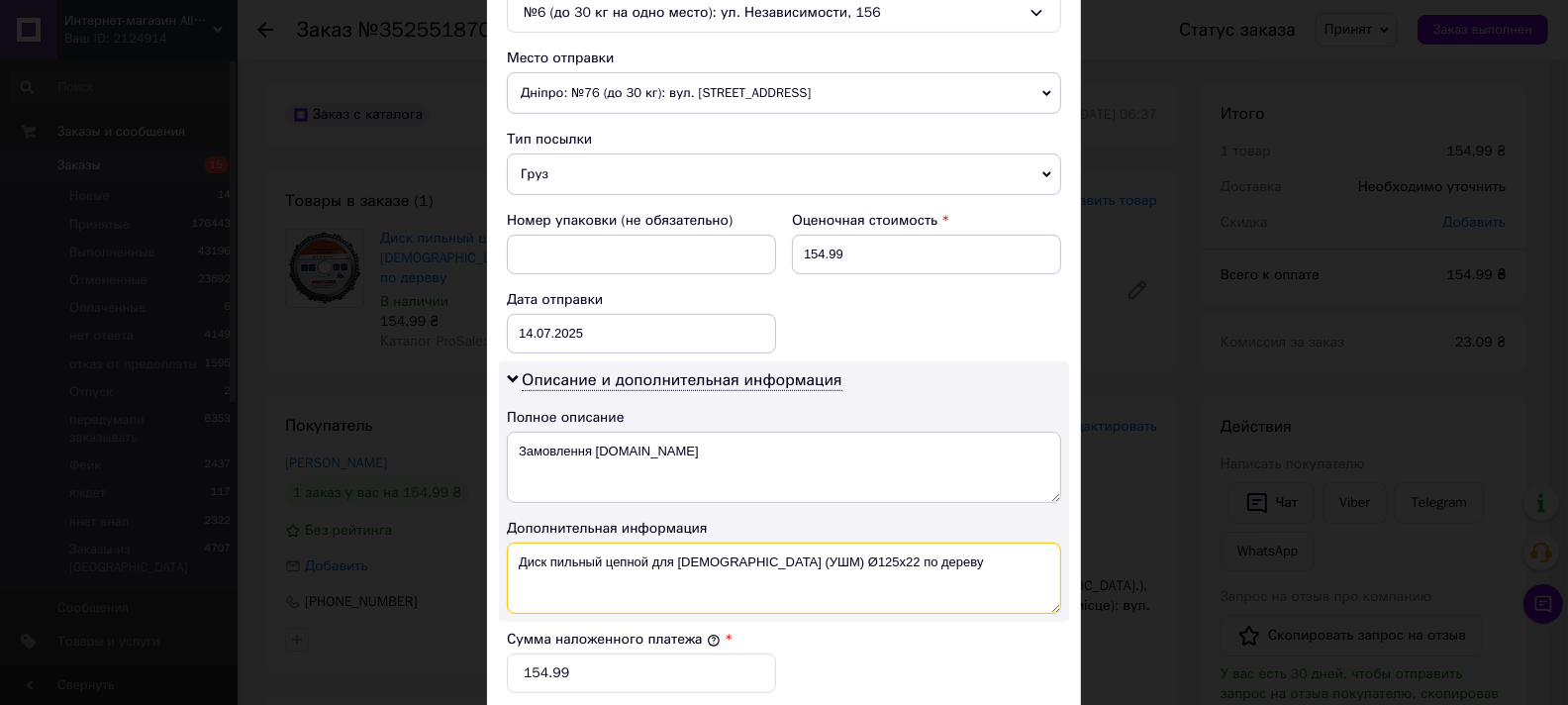 type on "Диск пильный цепной для болгарки (УШМ) Ø125x22 по дереву" 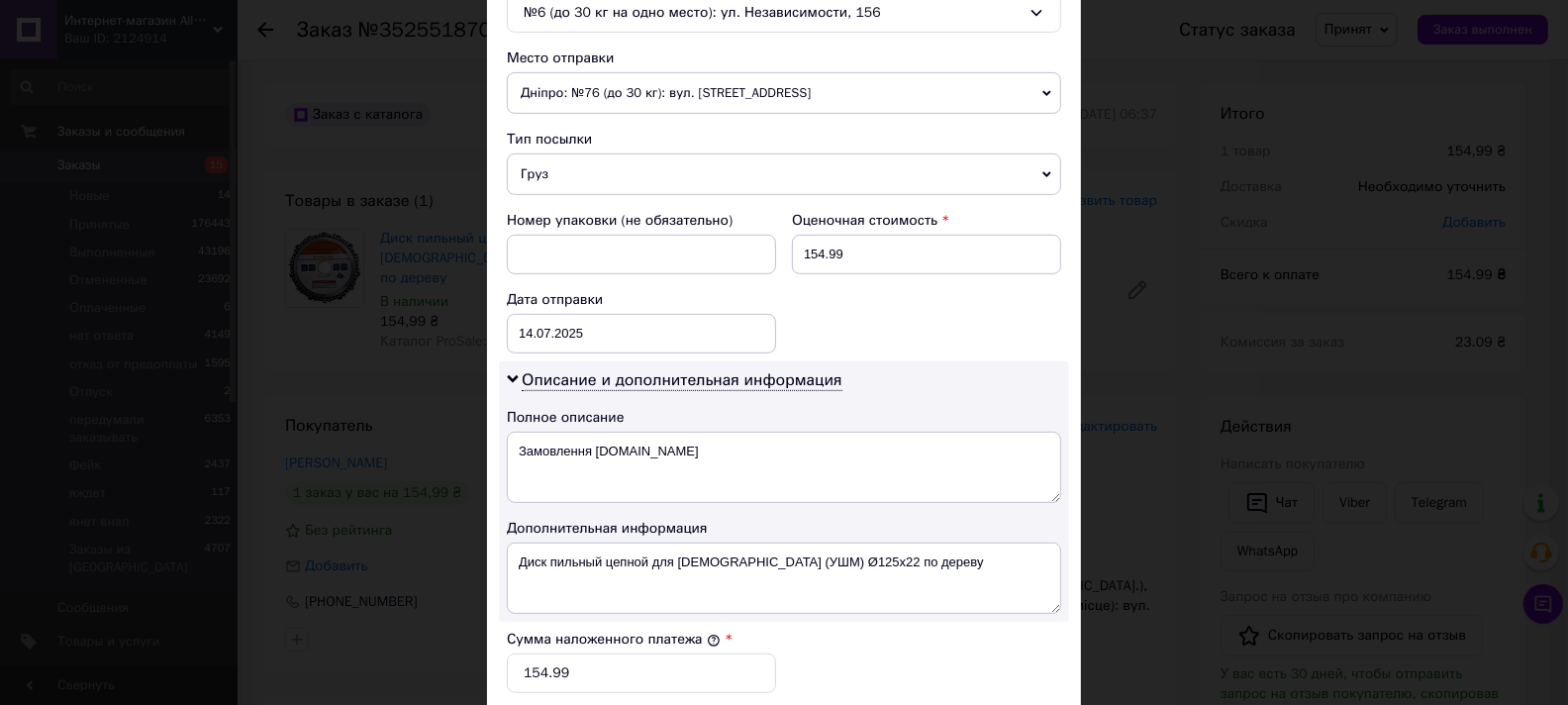 click on "Дніпро: №76 (до 30 кг): вул. [STREET_ADDRESS]" at bounding box center (784, 93) 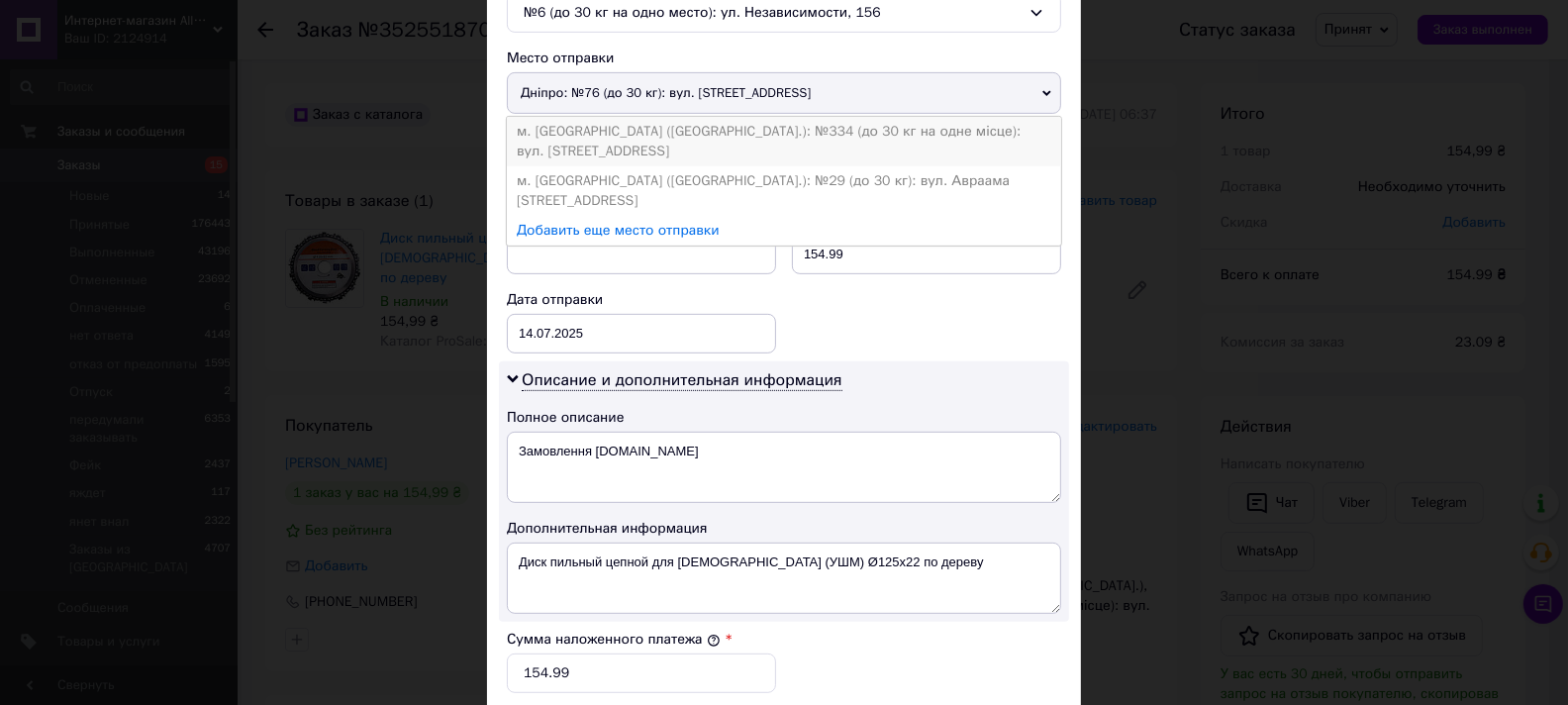 click on "м. [GEOGRAPHIC_DATA] ([GEOGRAPHIC_DATA].): №334 (до 30 кг на одне місце): вул. [STREET_ADDRESS]" at bounding box center [784, 142] 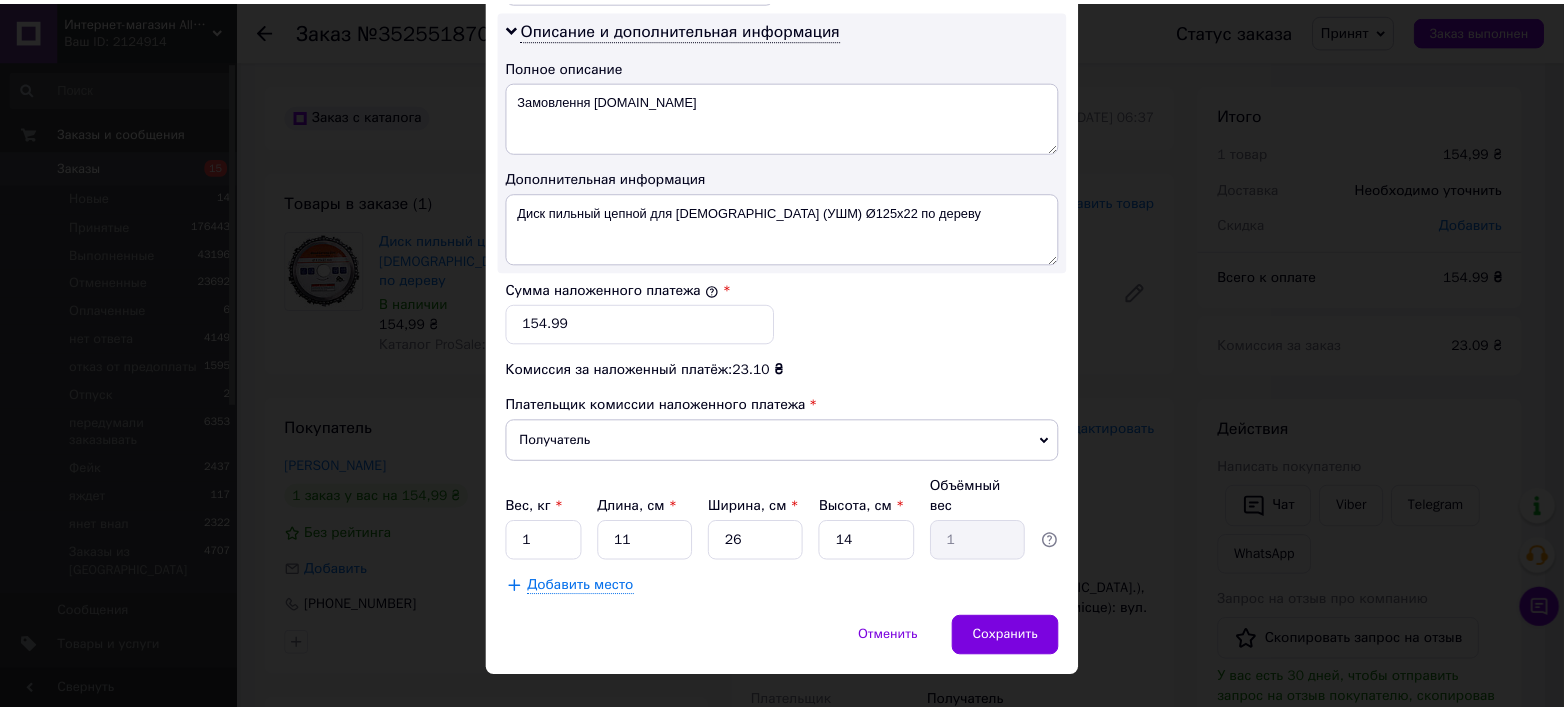 scroll, scrollTop: 1043, scrollLeft: 0, axis: vertical 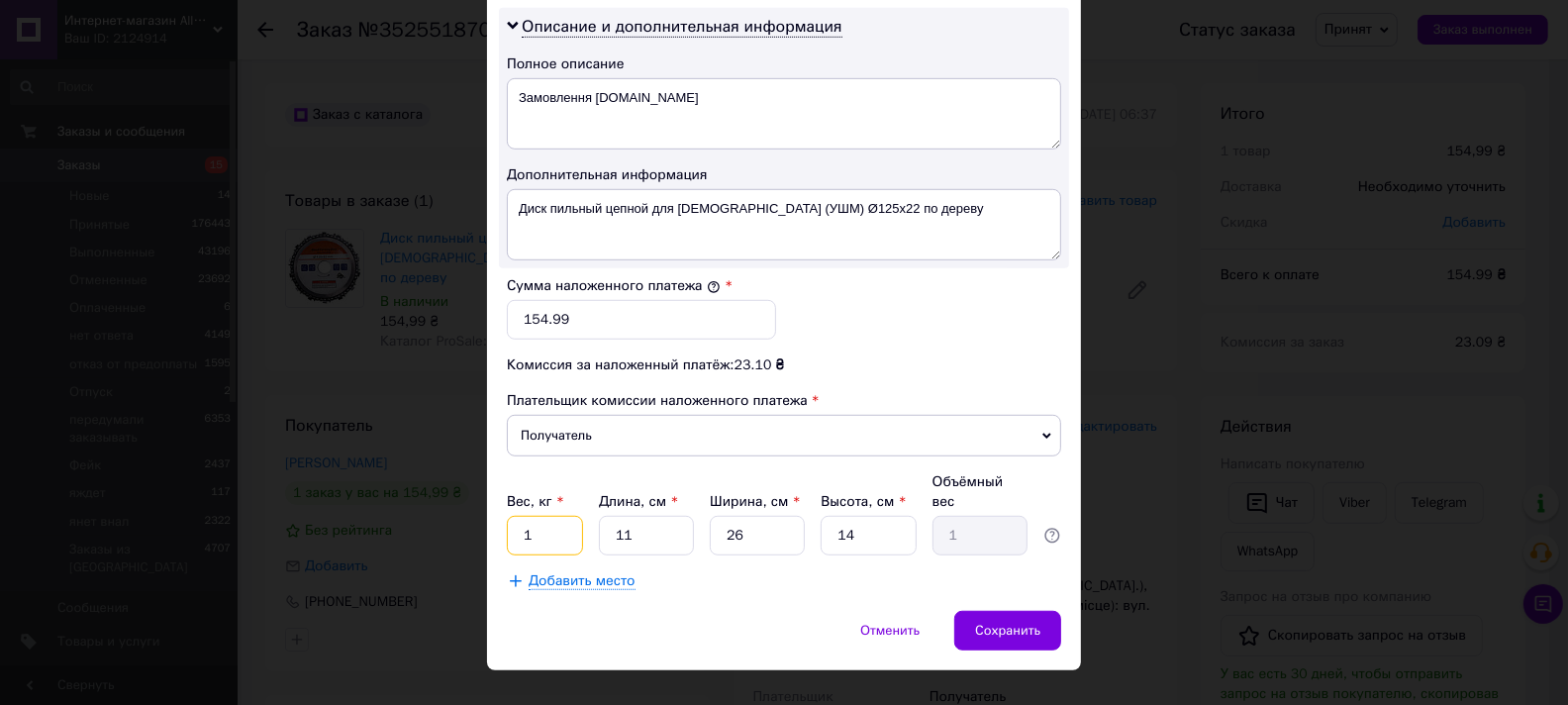 click on "1" at bounding box center [544, 536] 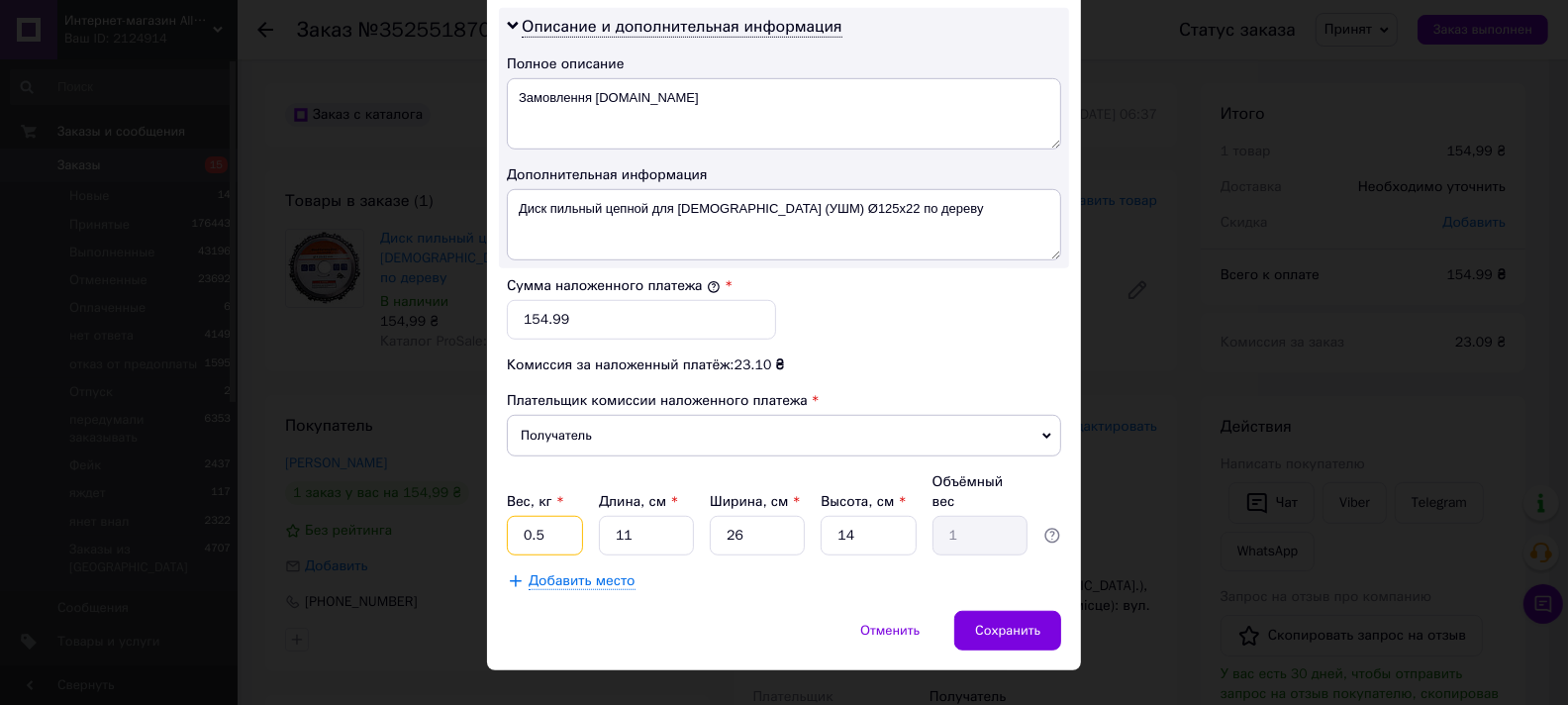 type on "0.5" 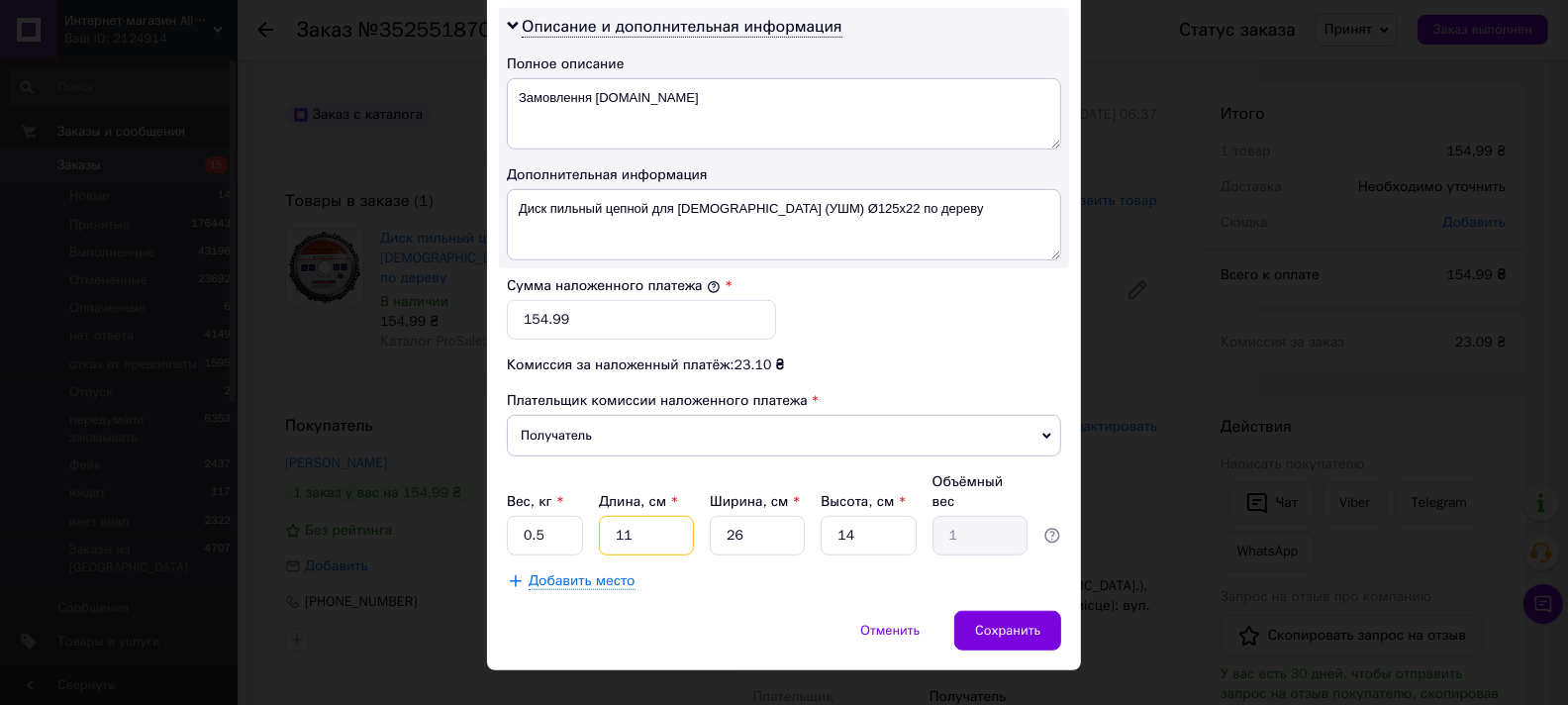 type on "3" 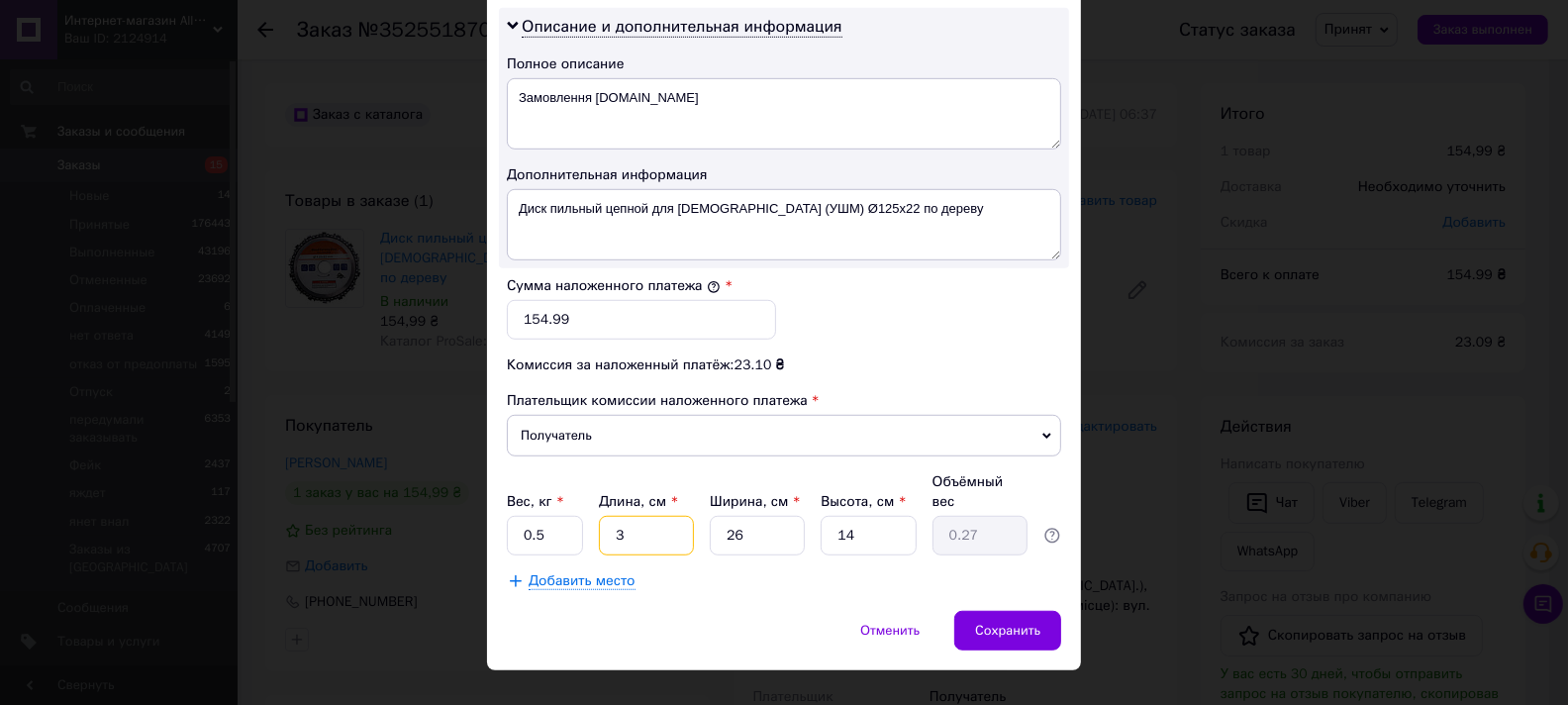 type on "3" 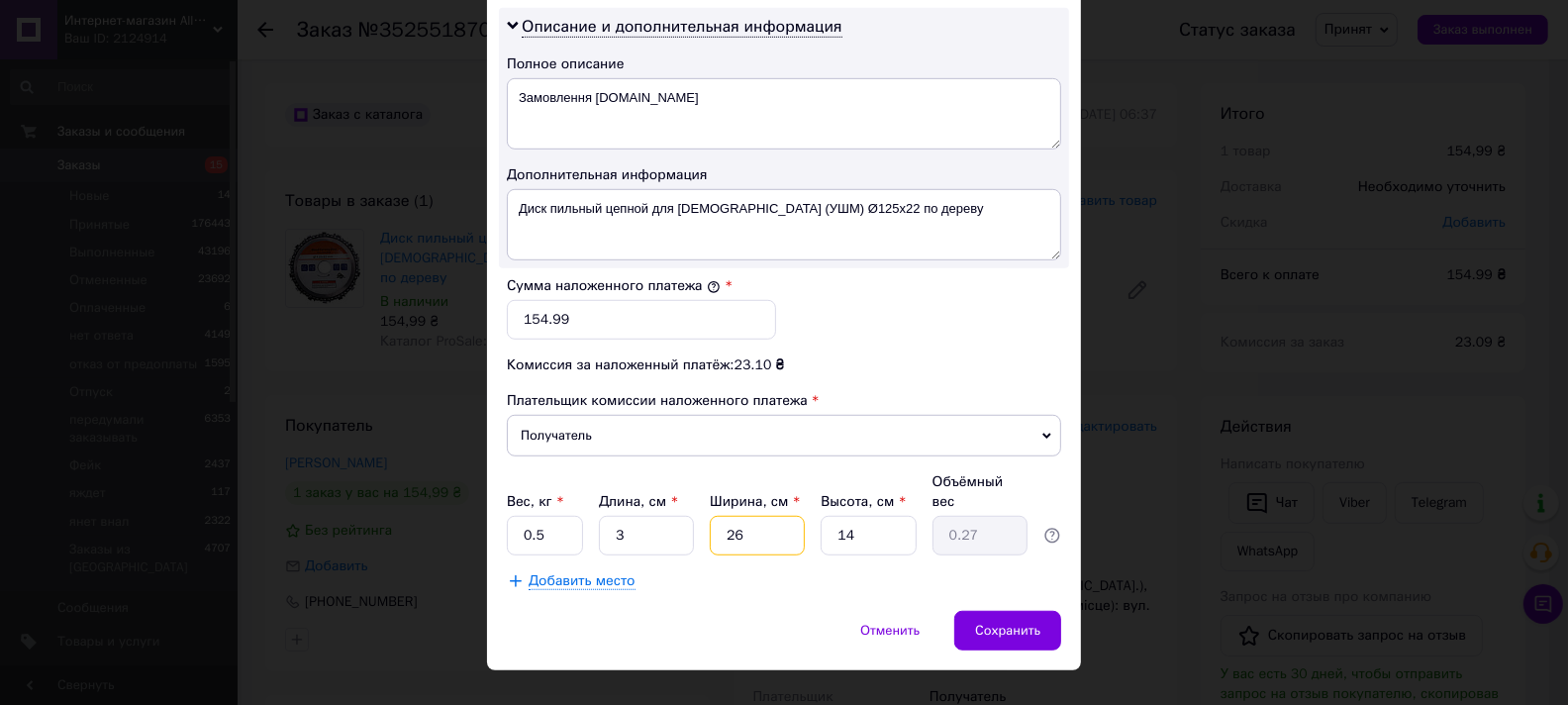 type on "3" 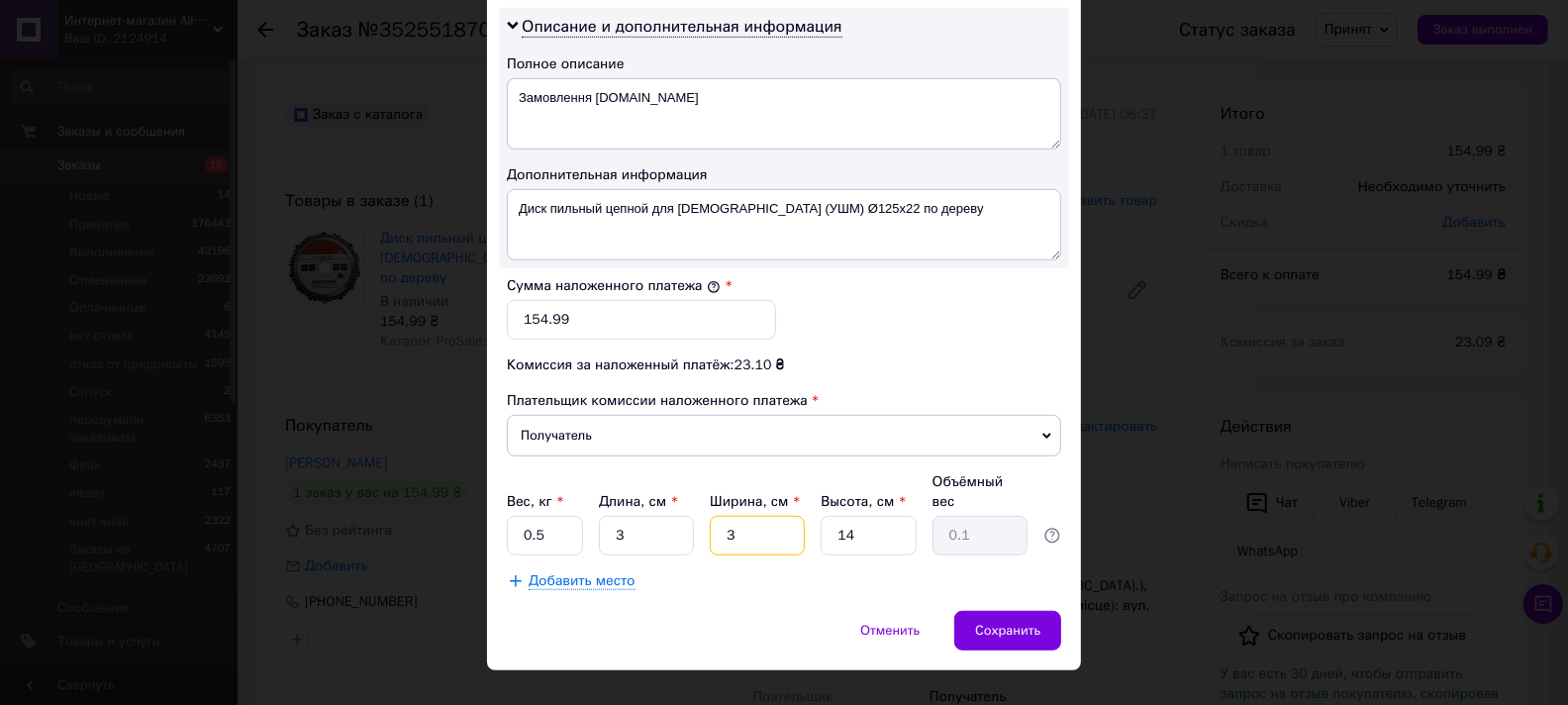 type on "3" 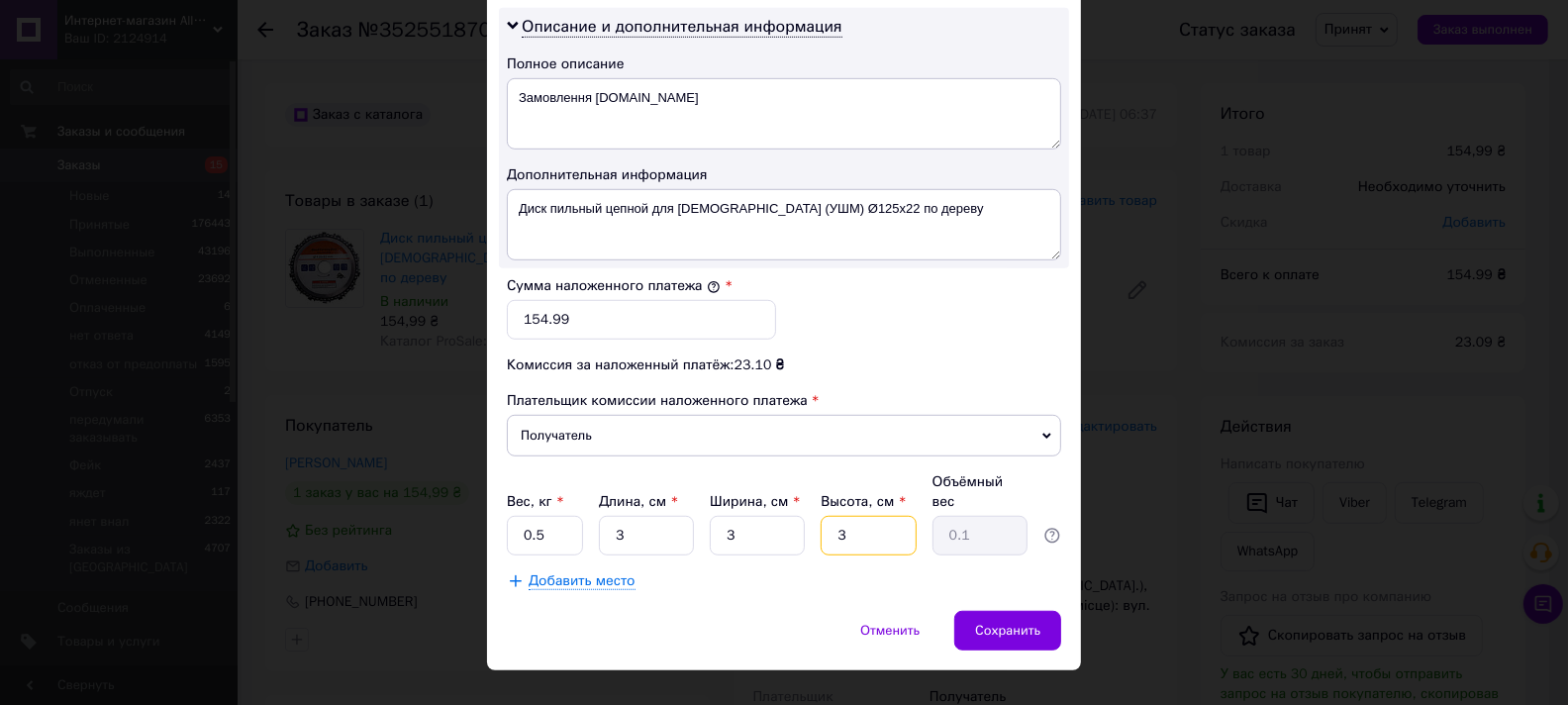 type on "3" 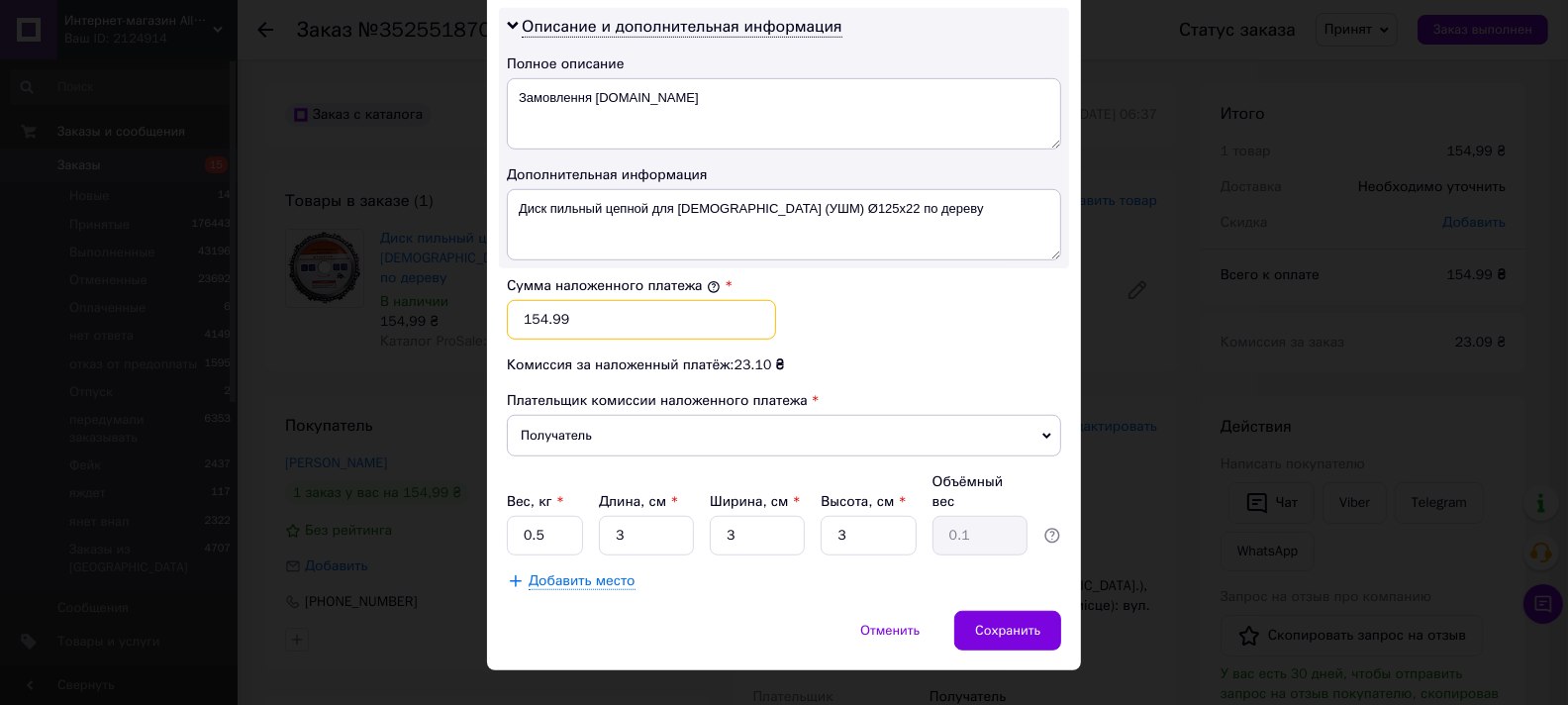 click on "154.99" at bounding box center [641, 320] 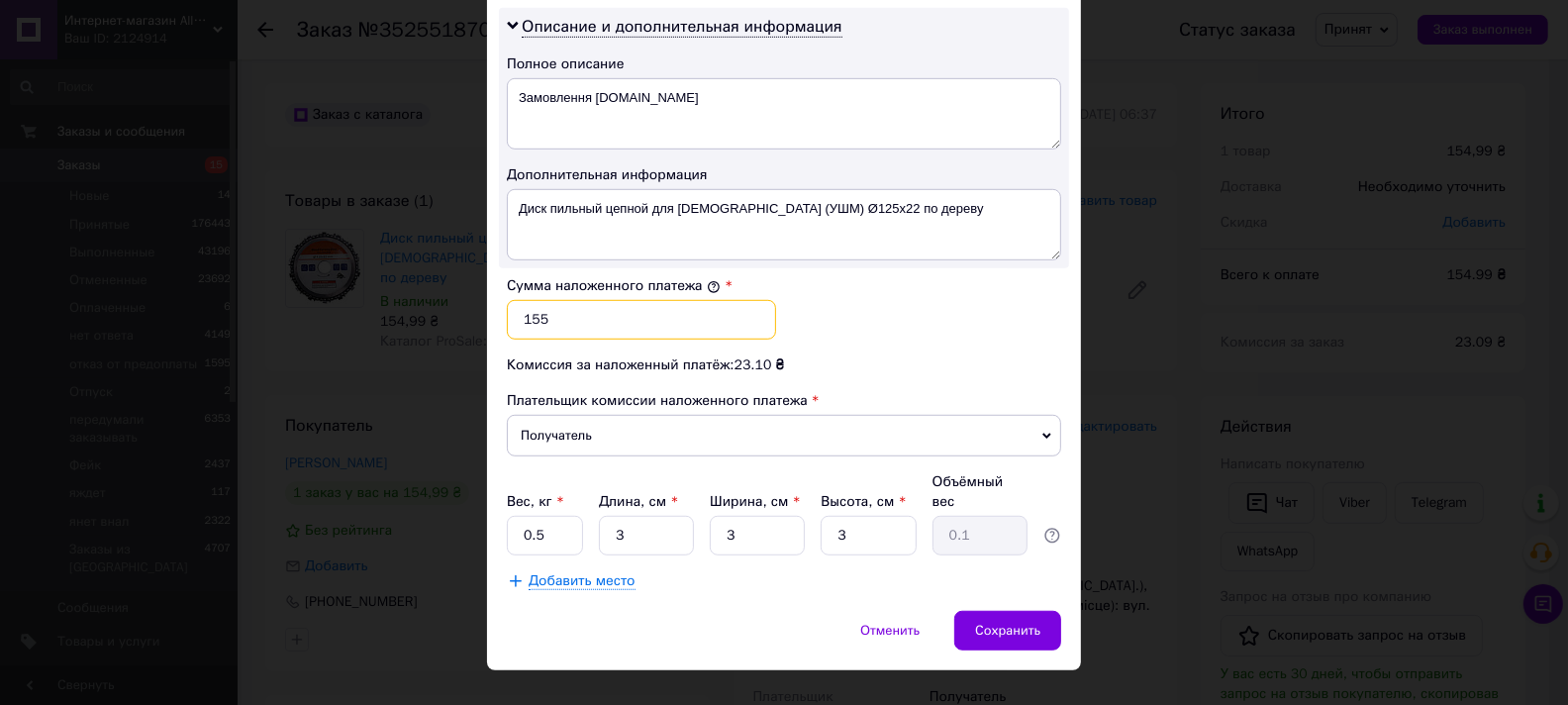 type on "155" 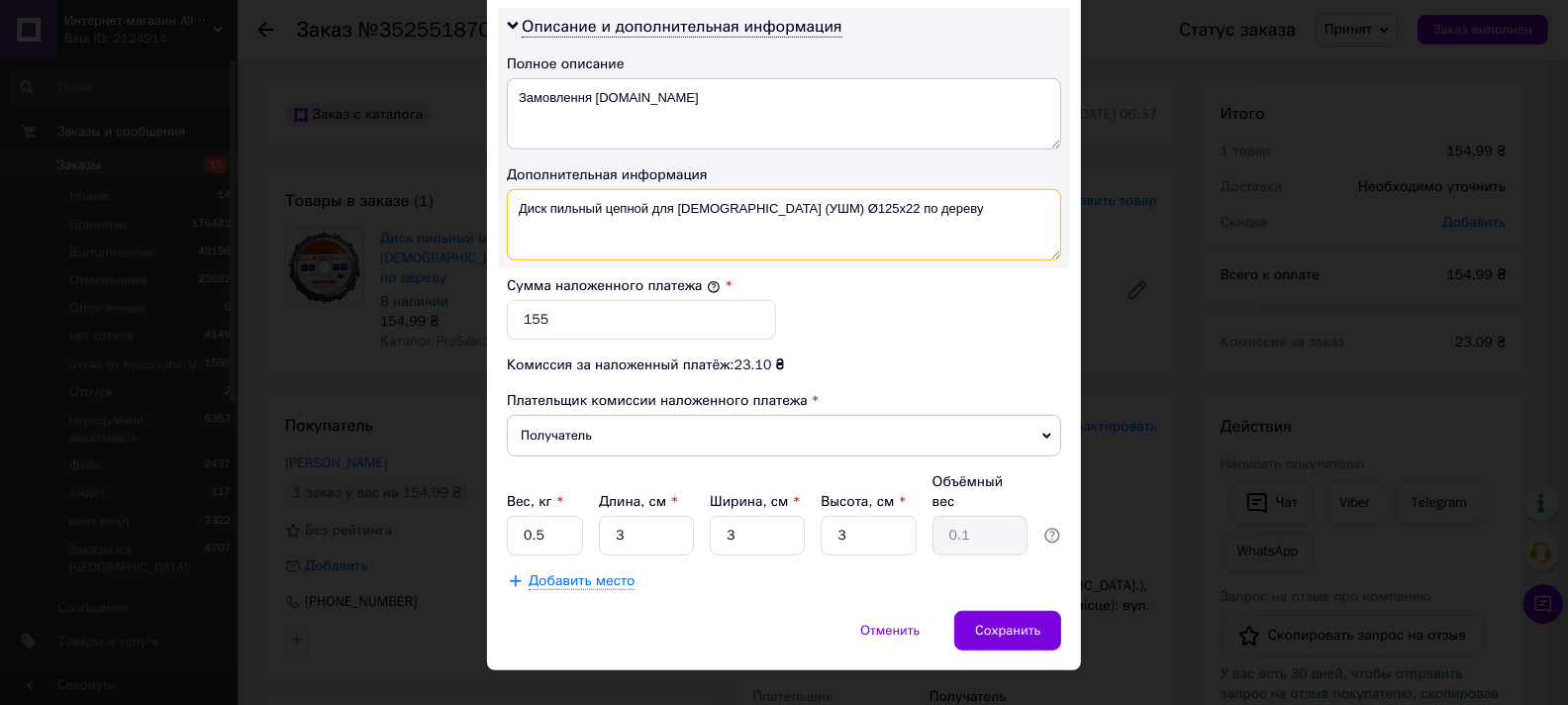 click on "Диск пильный цепной для болгарки (УШМ) Ø125x22 по дереву" at bounding box center [784, 225] 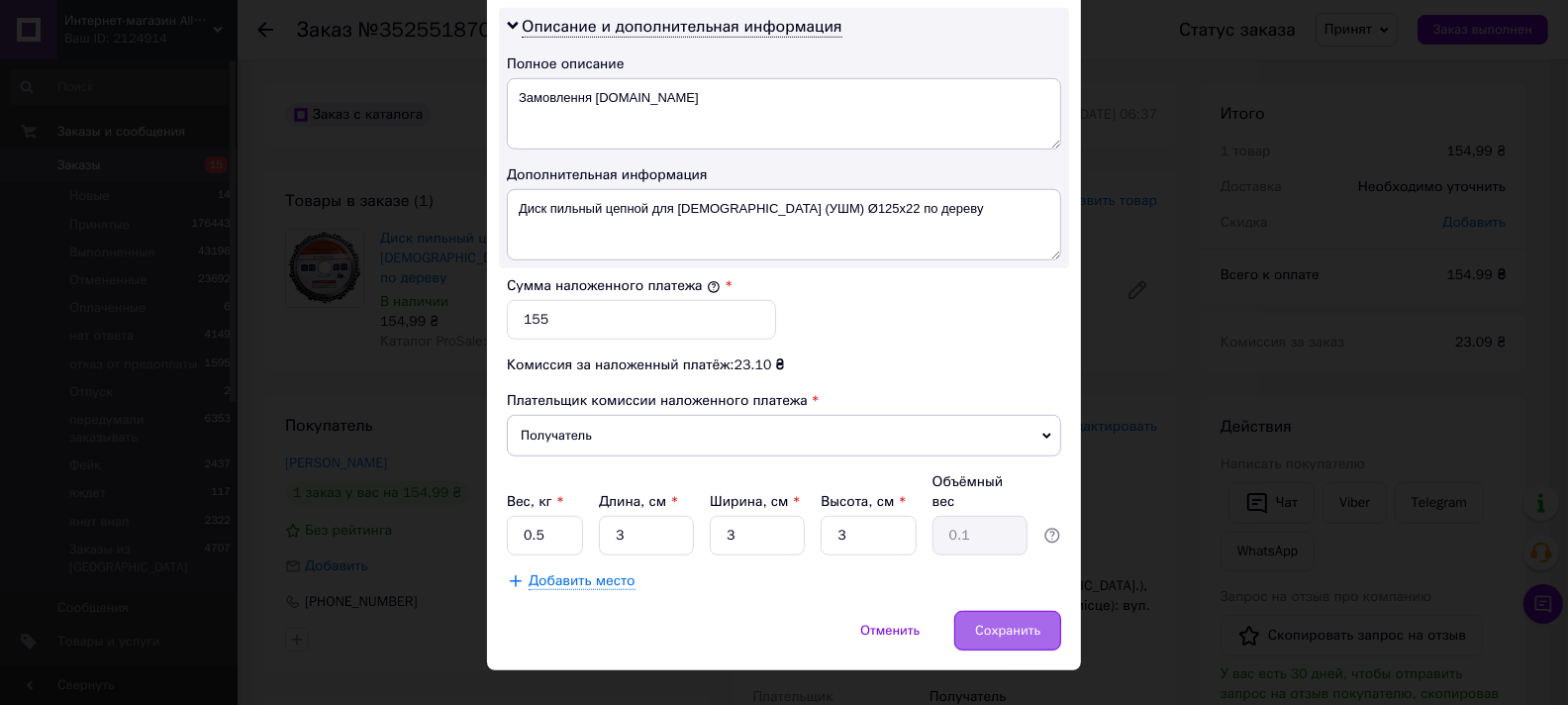 click on "Сохранить" at bounding box center (1008, 631) 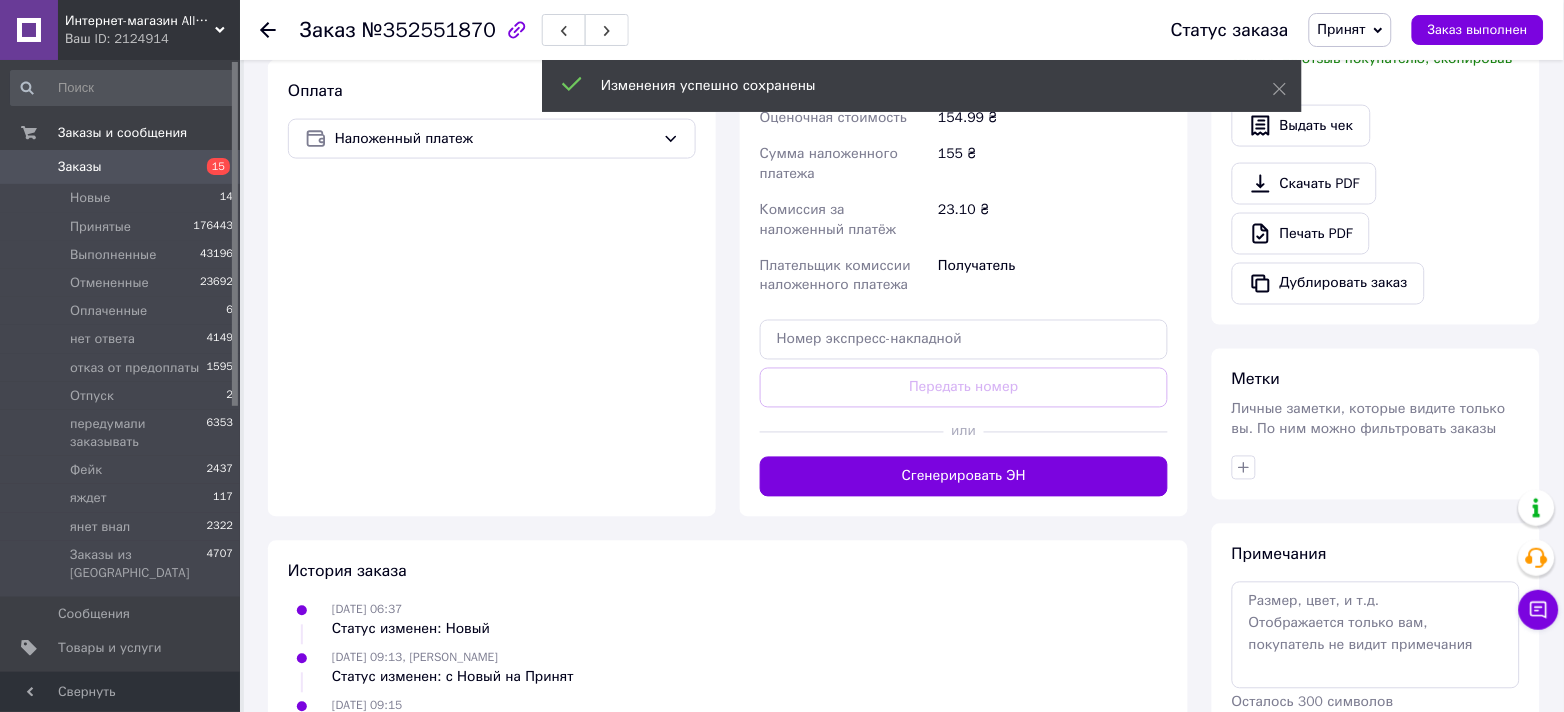 scroll, scrollTop: 666, scrollLeft: 0, axis: vertical 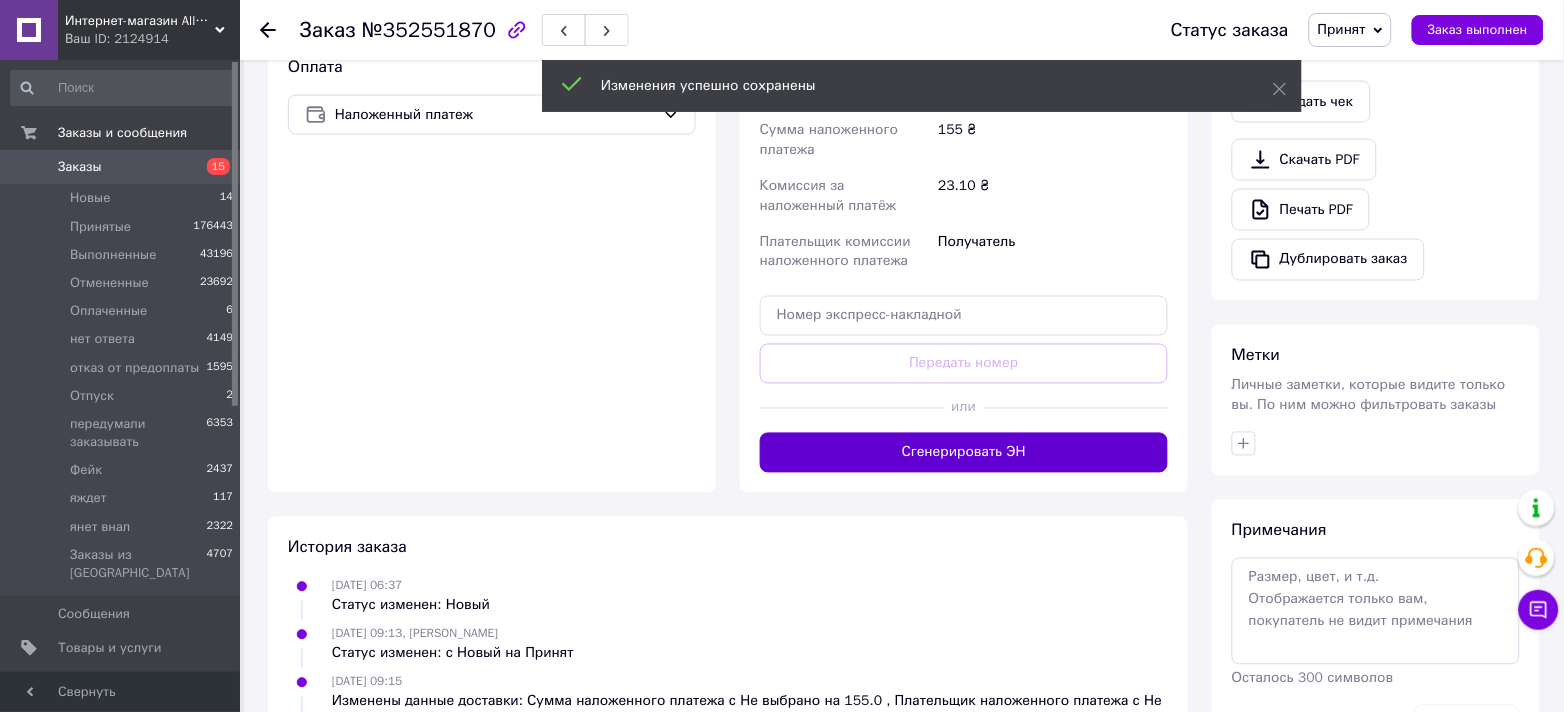 click on "Сгенерировать ЭН" at bounding box center (964, 453) 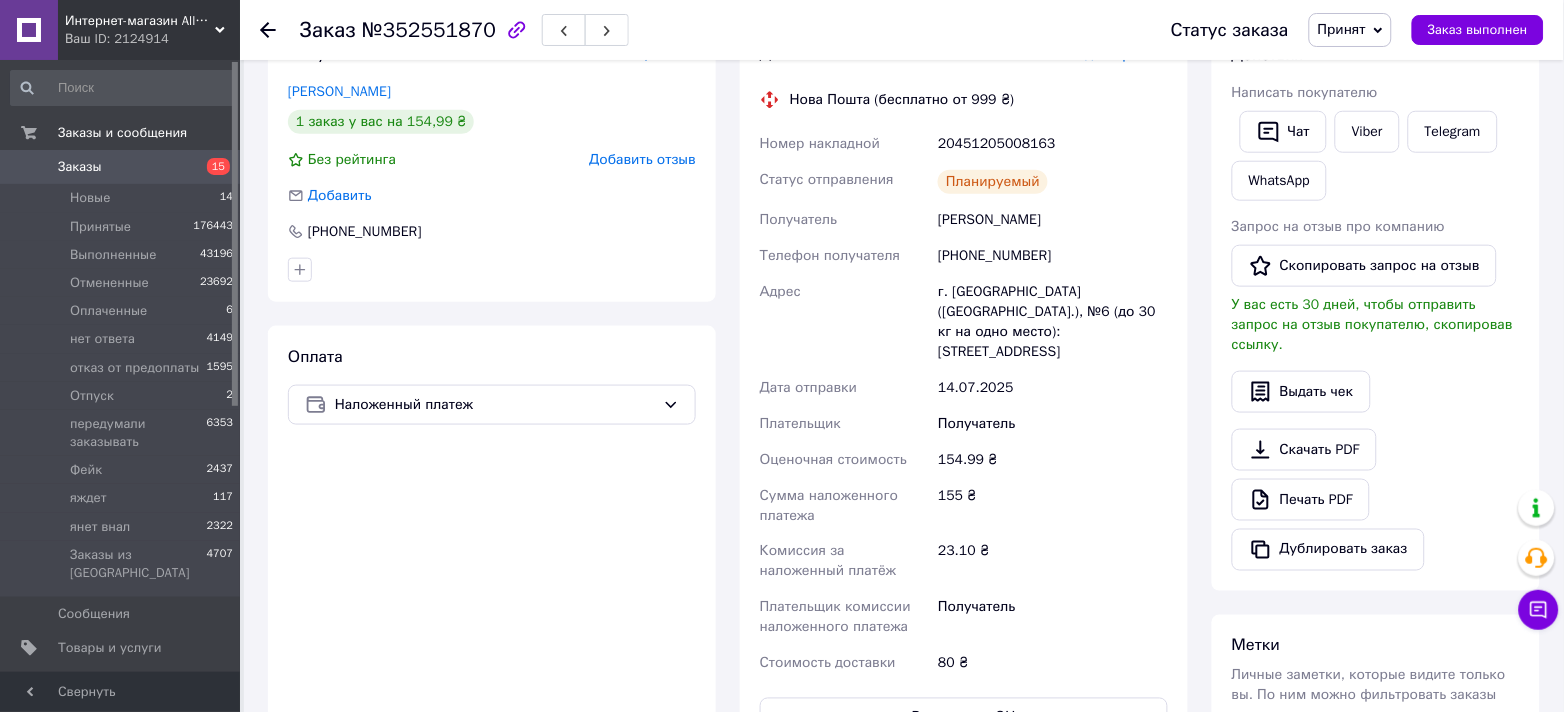 scroll, scrollTop: 266, scrollLeft: 0, axis: vertical 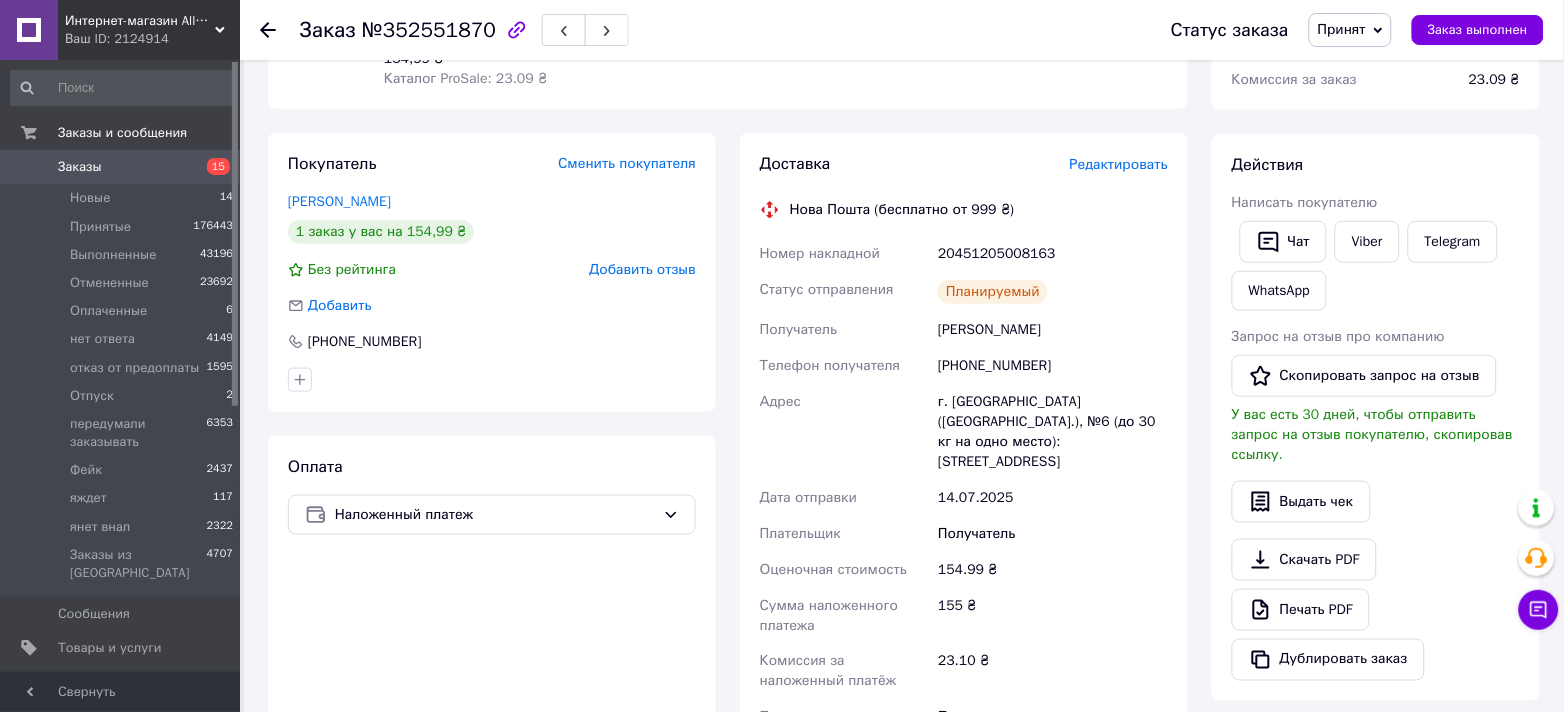 drag, startPoint x: 943, startPoint y: 225, endPoint x: 1091, endPoint y: 430, distance: 252.84184 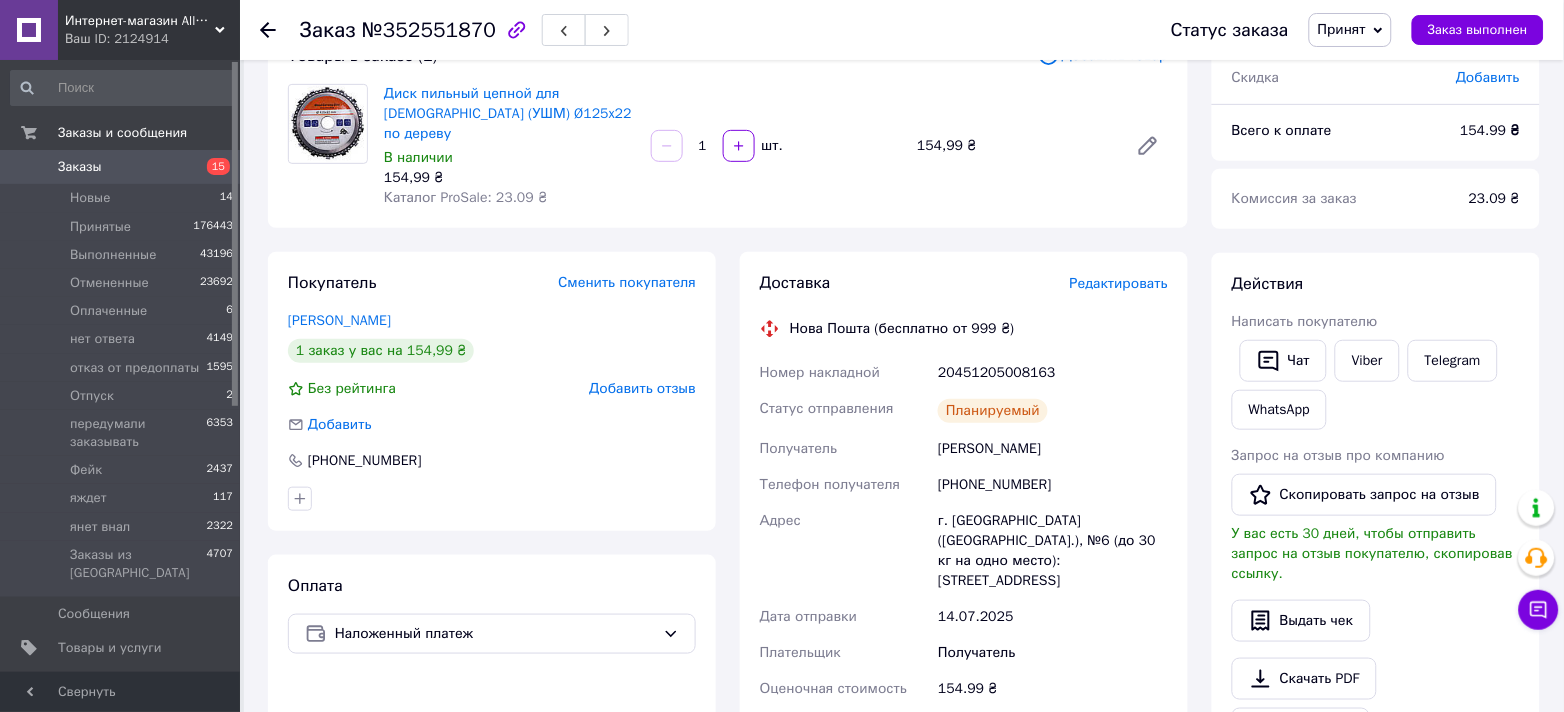 scroll, scrollTop: 0, scrollLeft: 0, axis: both 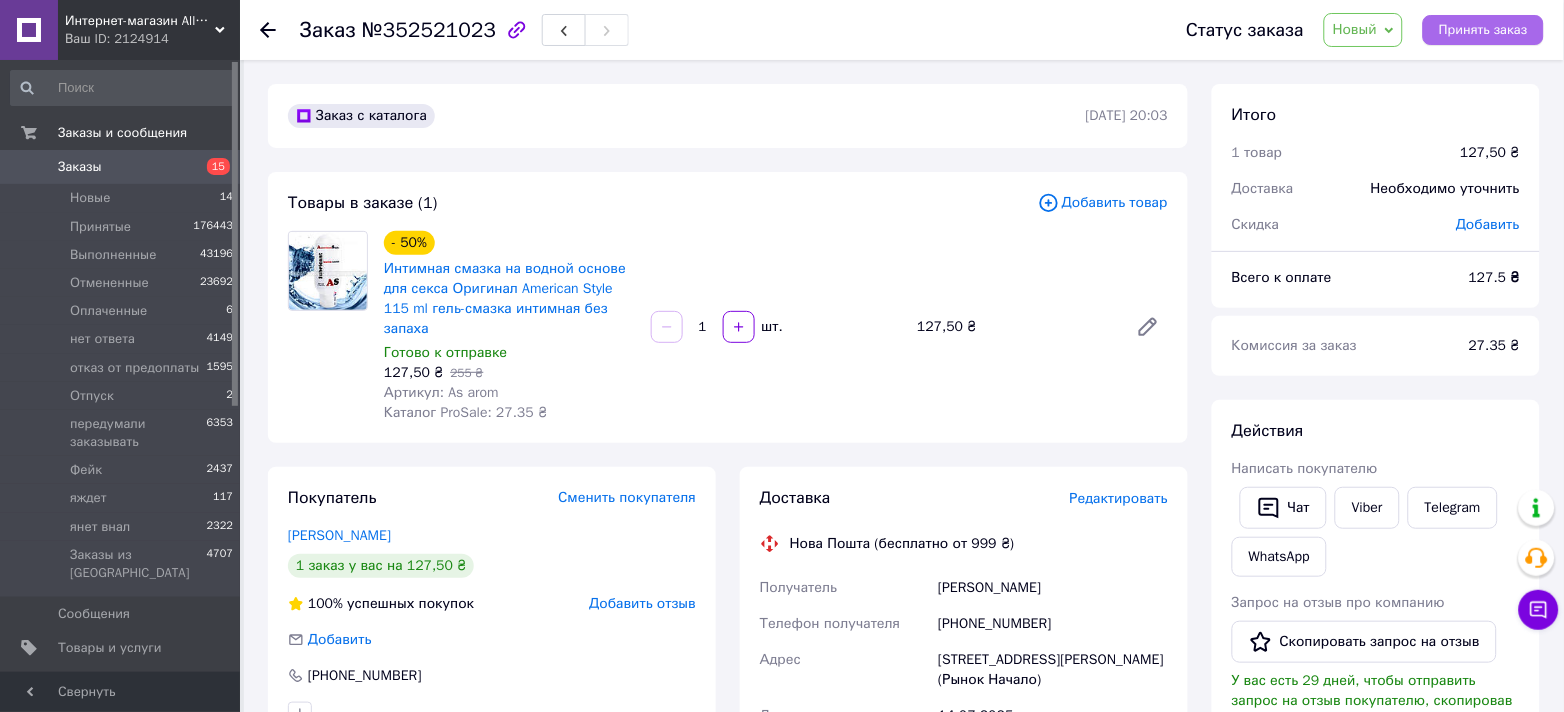 click on "Принять заказ" at bounding box center [1483, 30] 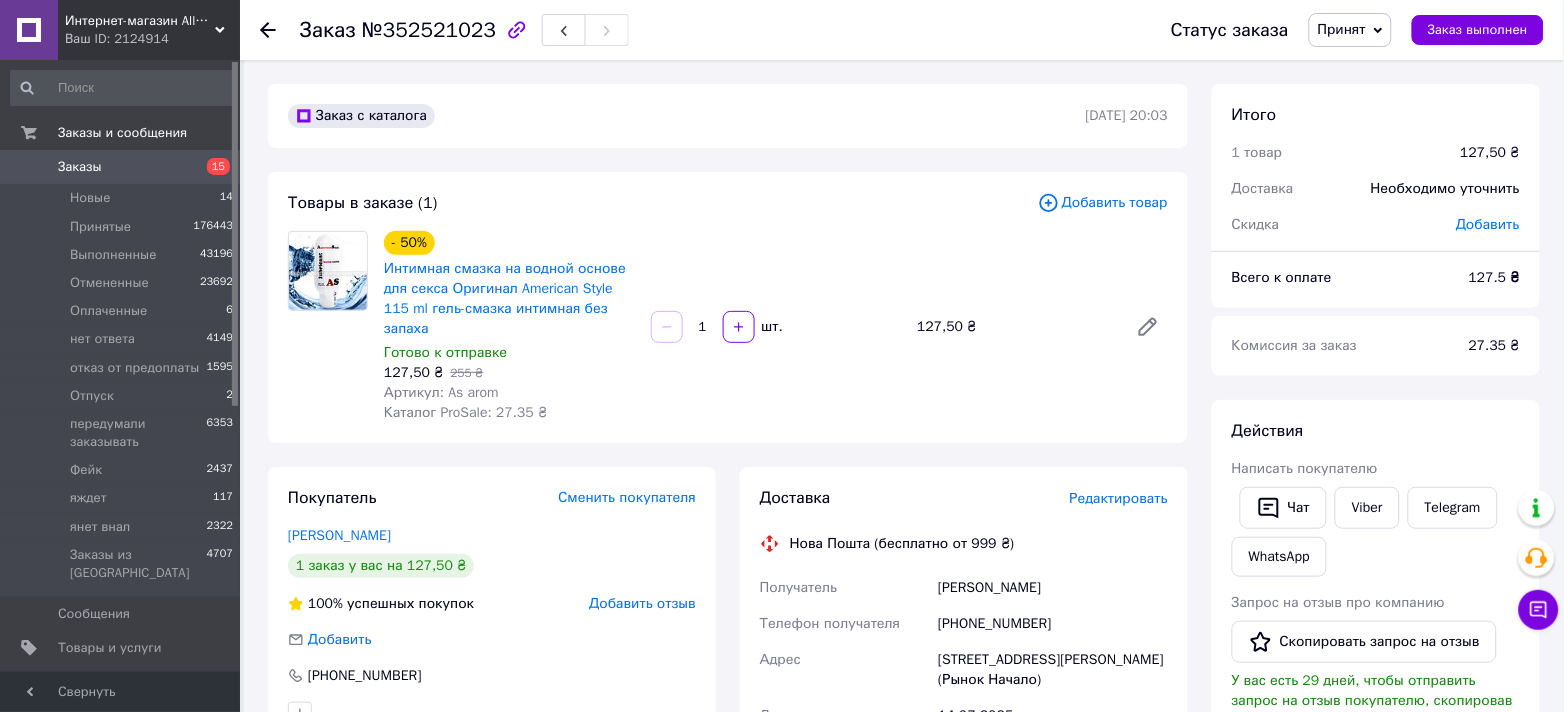 click on "Редактировать" at bounding box center (1119, 498) 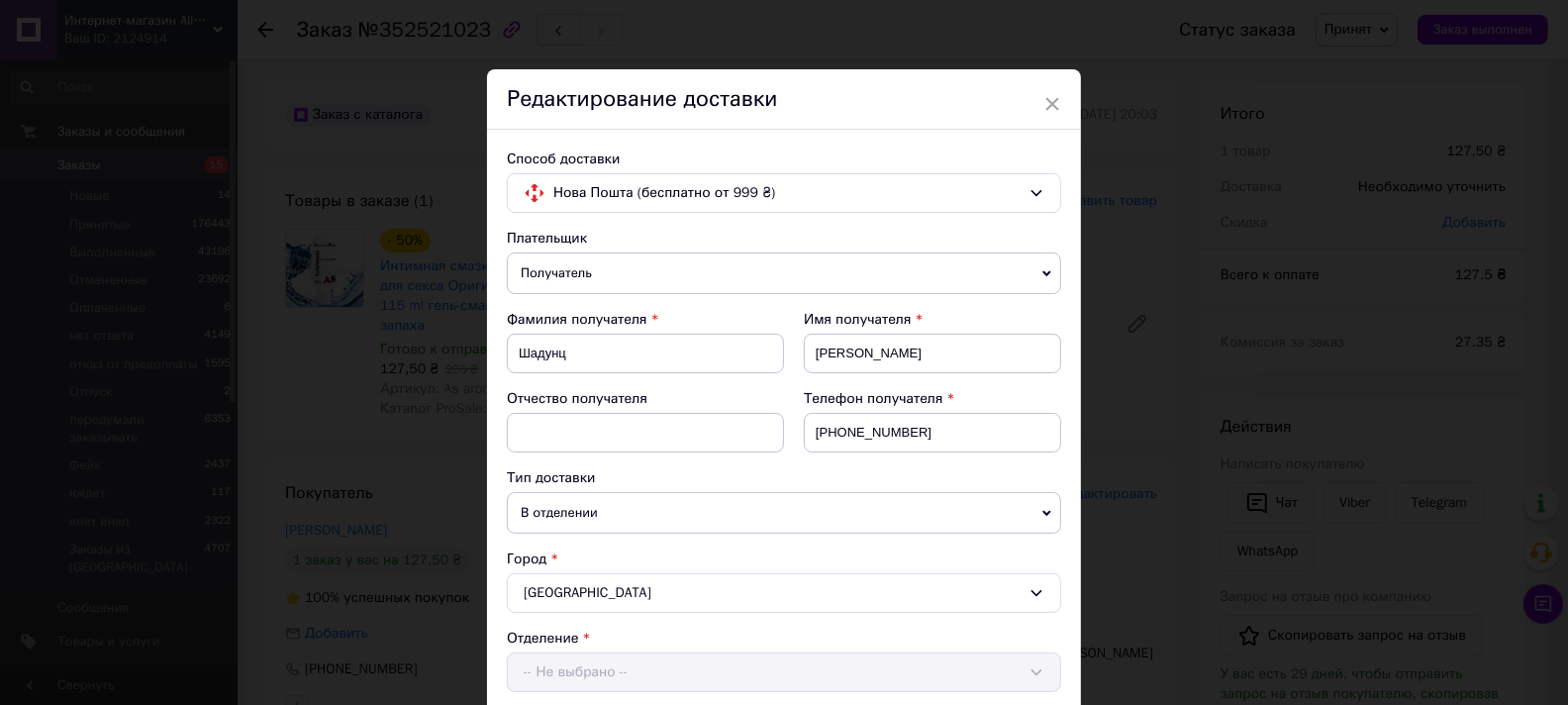 scroll, scrollTop: 811, scrollLeft: 0, axis: vertical 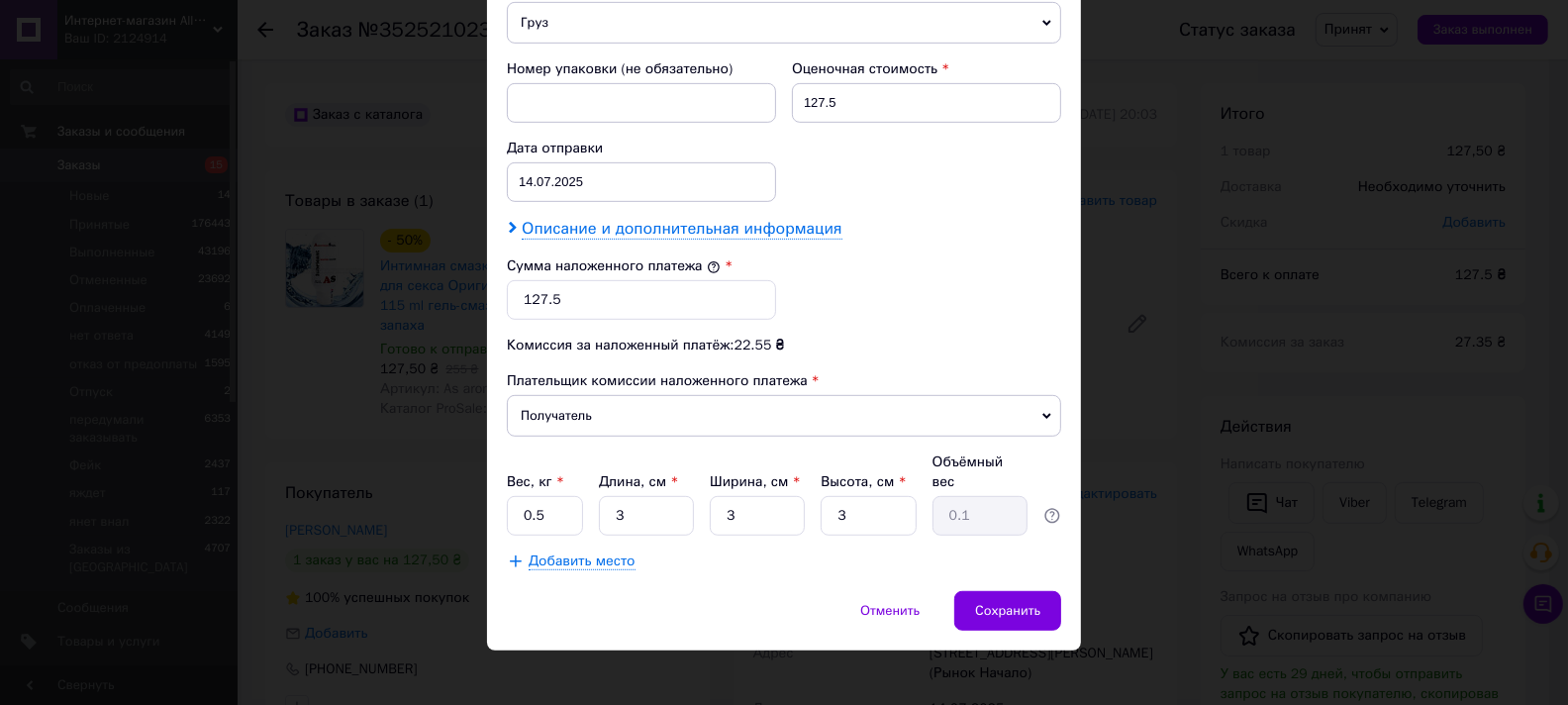 click on "Описание и дополнительная информация" at bounding box center (681, 229) 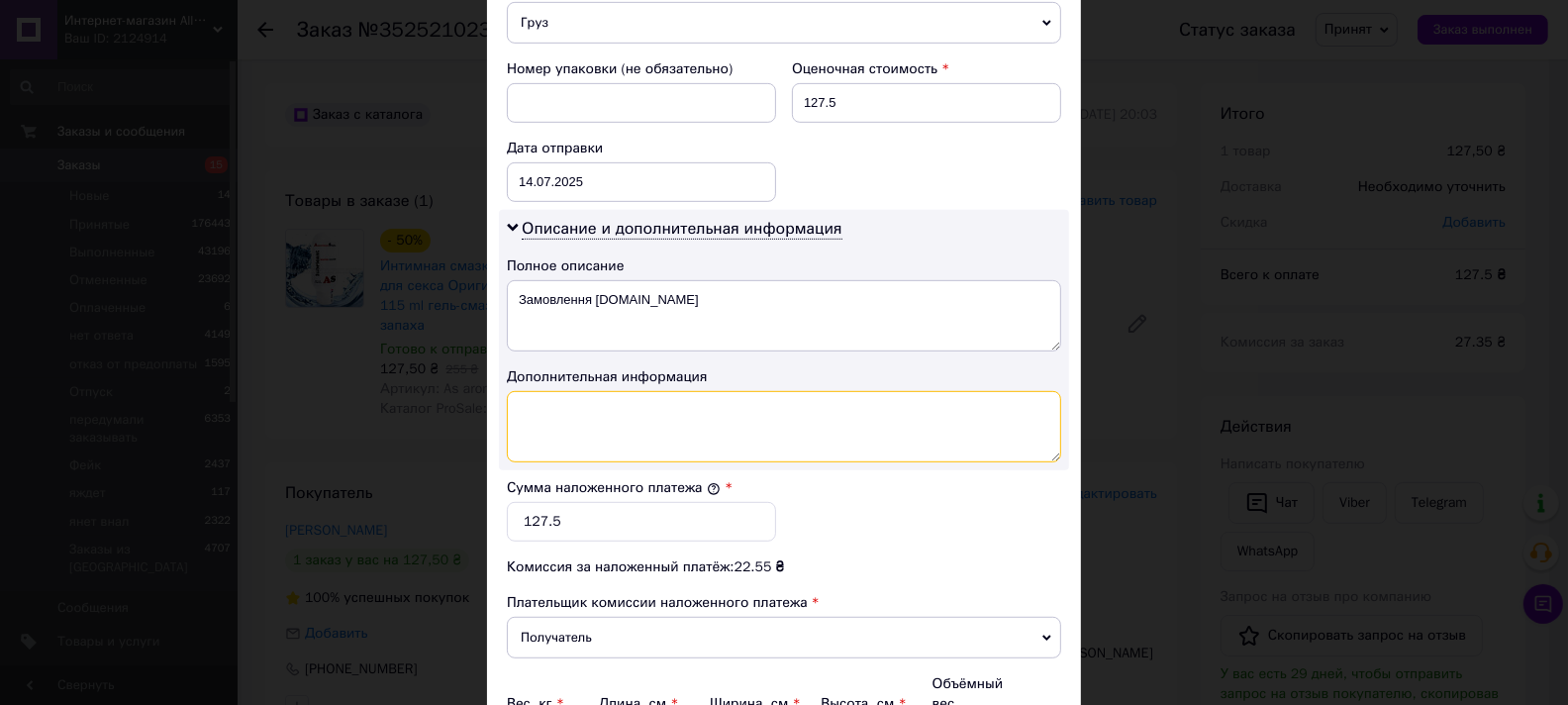 click at bounding box center (784, 427) 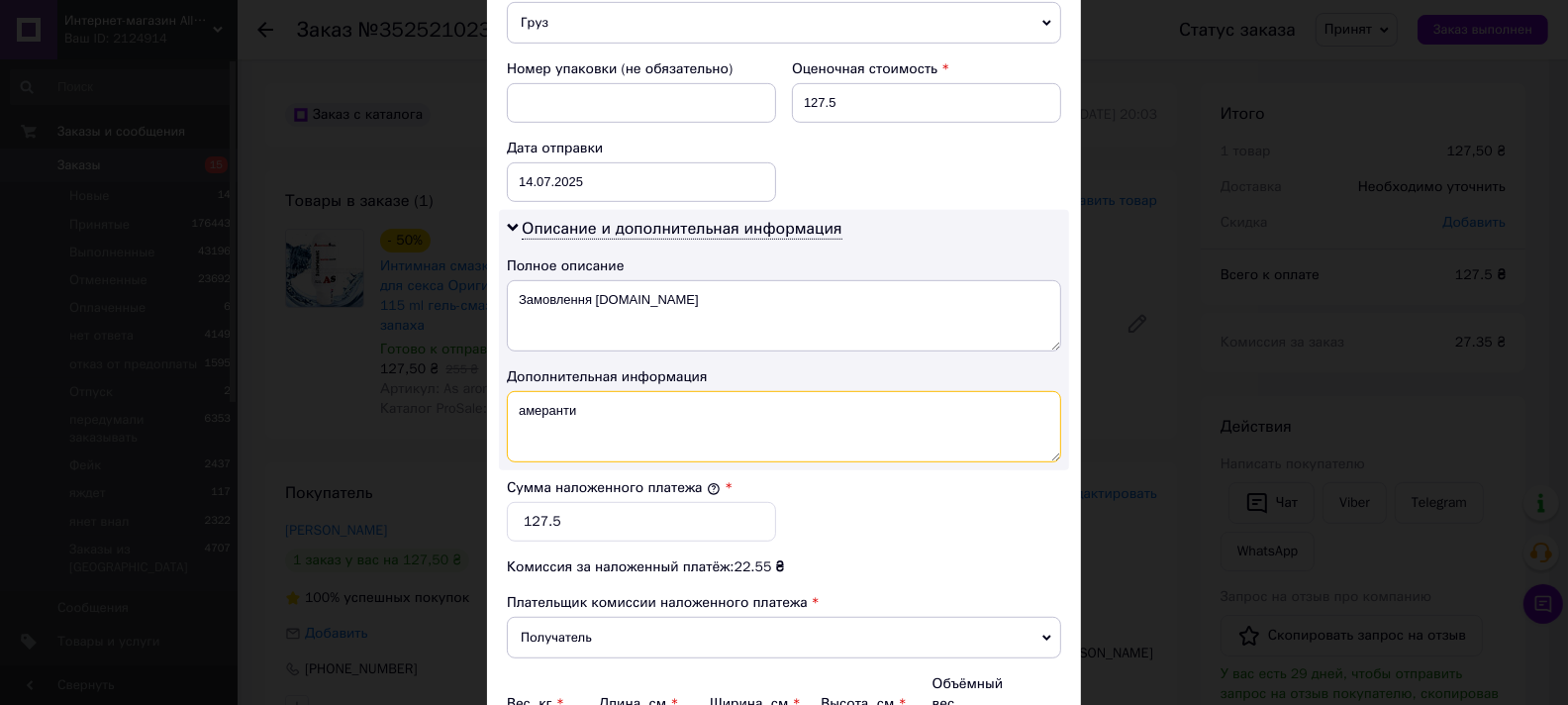 click on "амеранти" at bounding box center [784, 427] 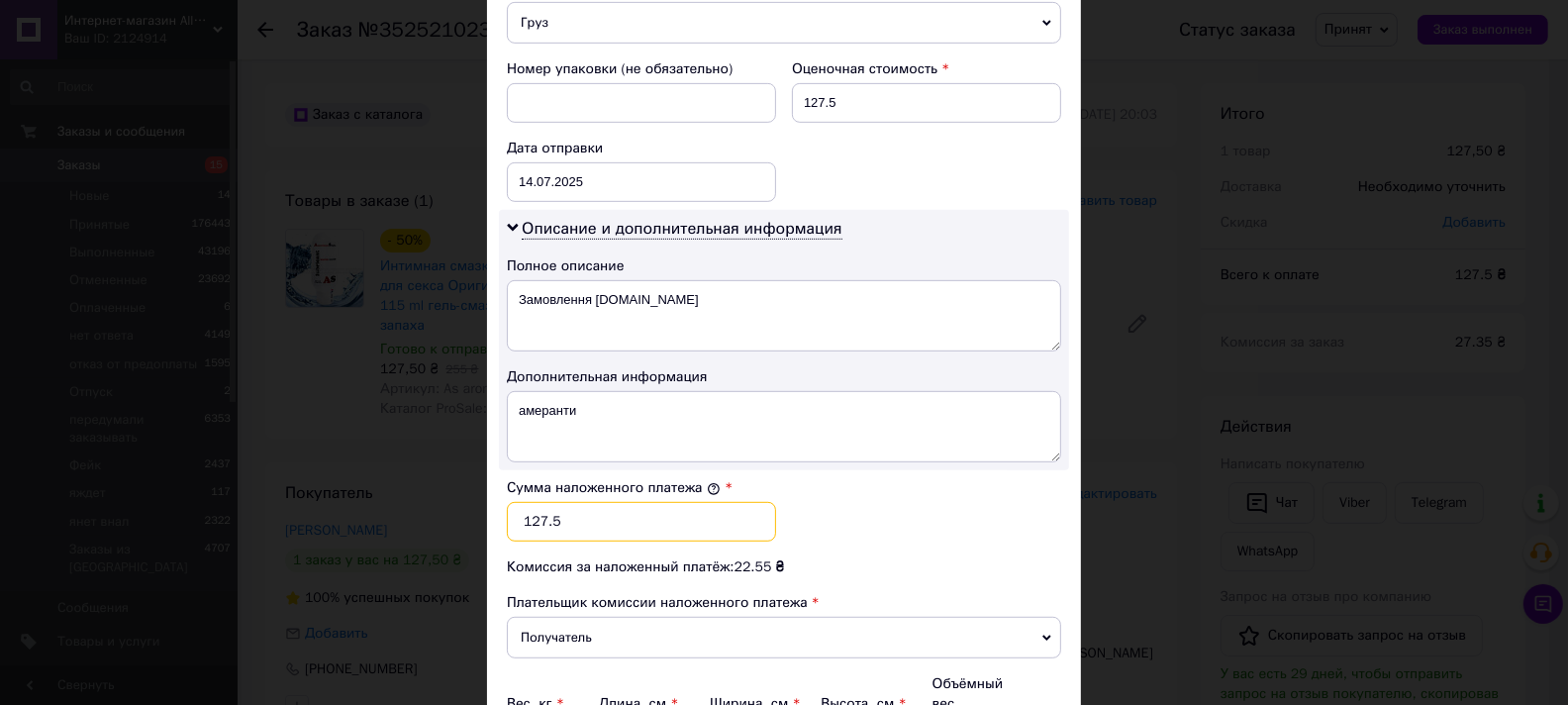 click on "127.5" at bounding box center [641, 522] 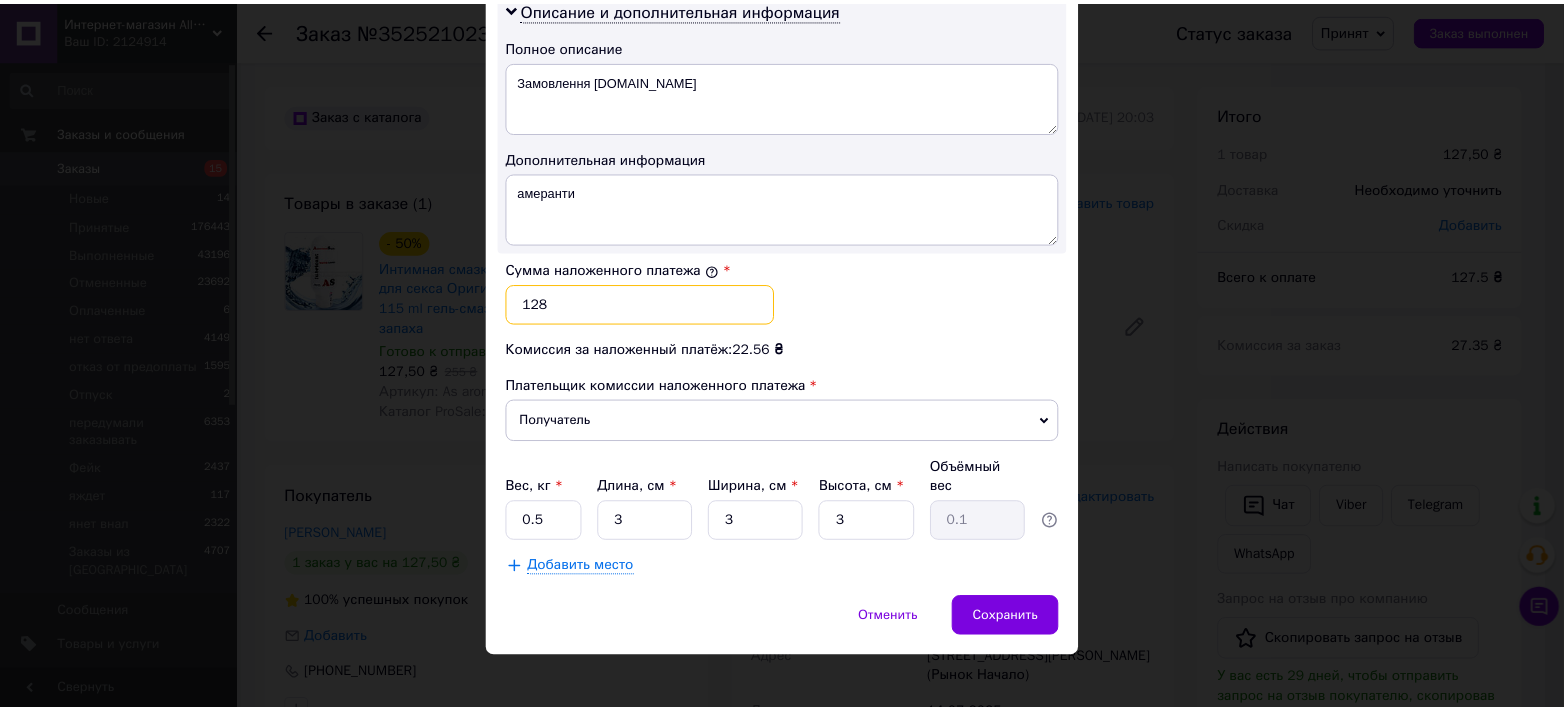 scroll, scrollTop: 1043, scrollLeft: 0, axis: vertical 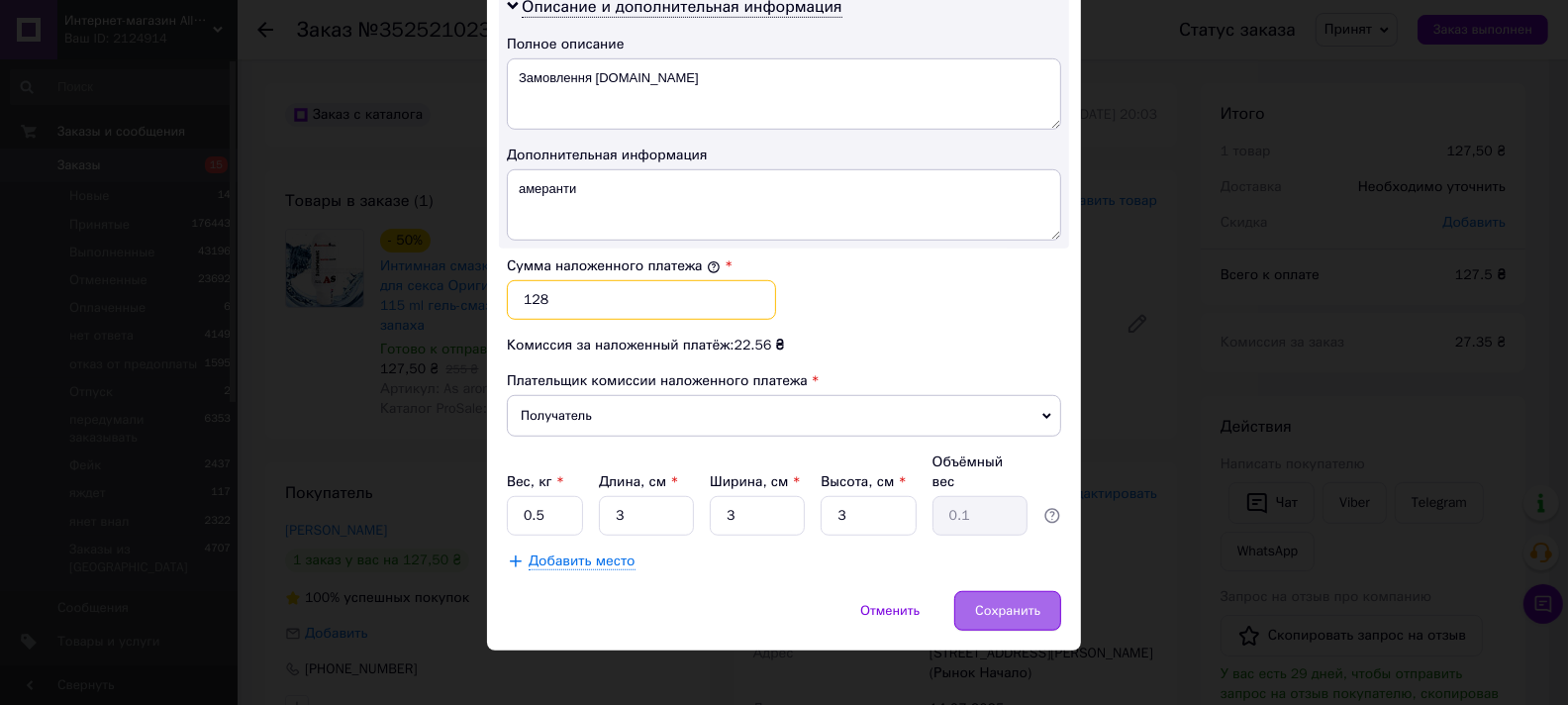 type on "128" 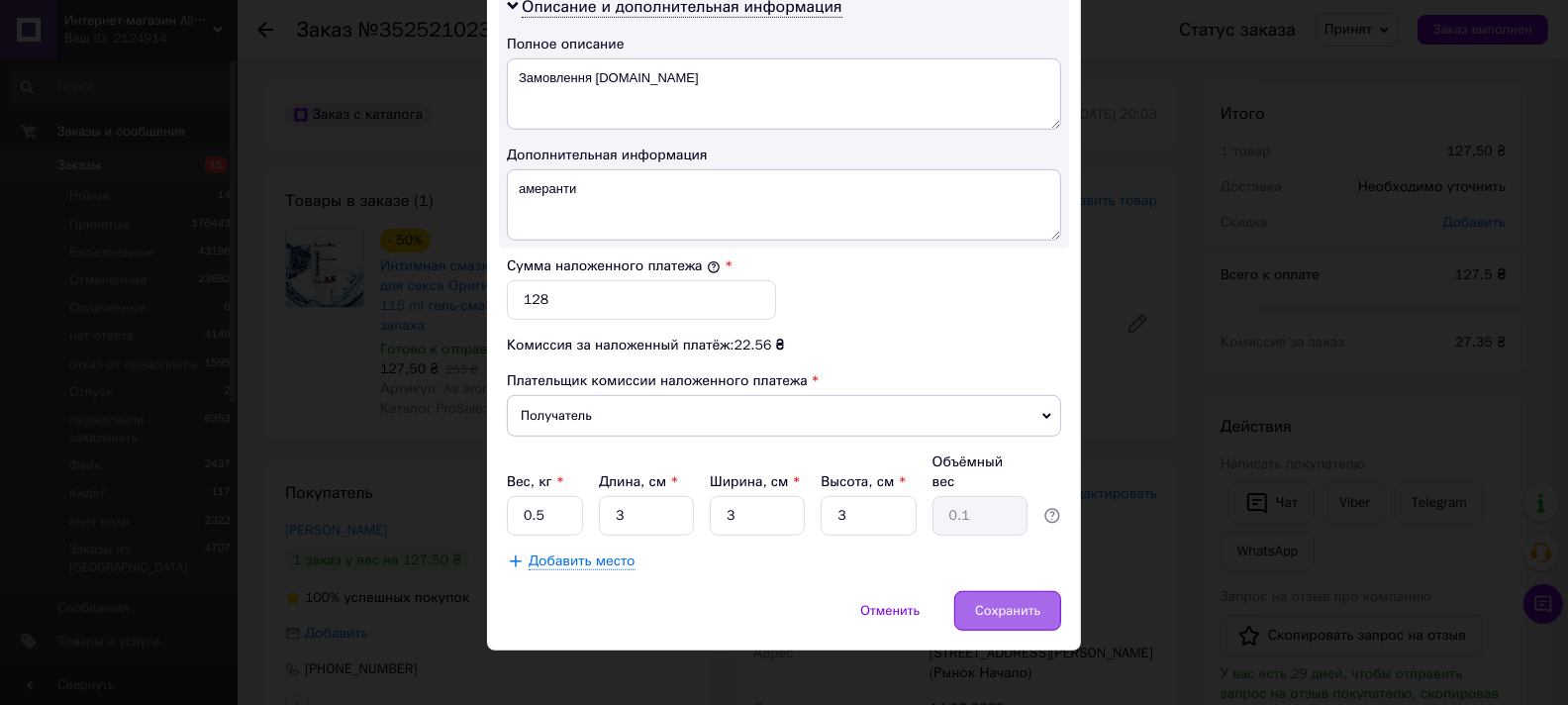 click on "Сохранить" at bounding box center [1008, 611] 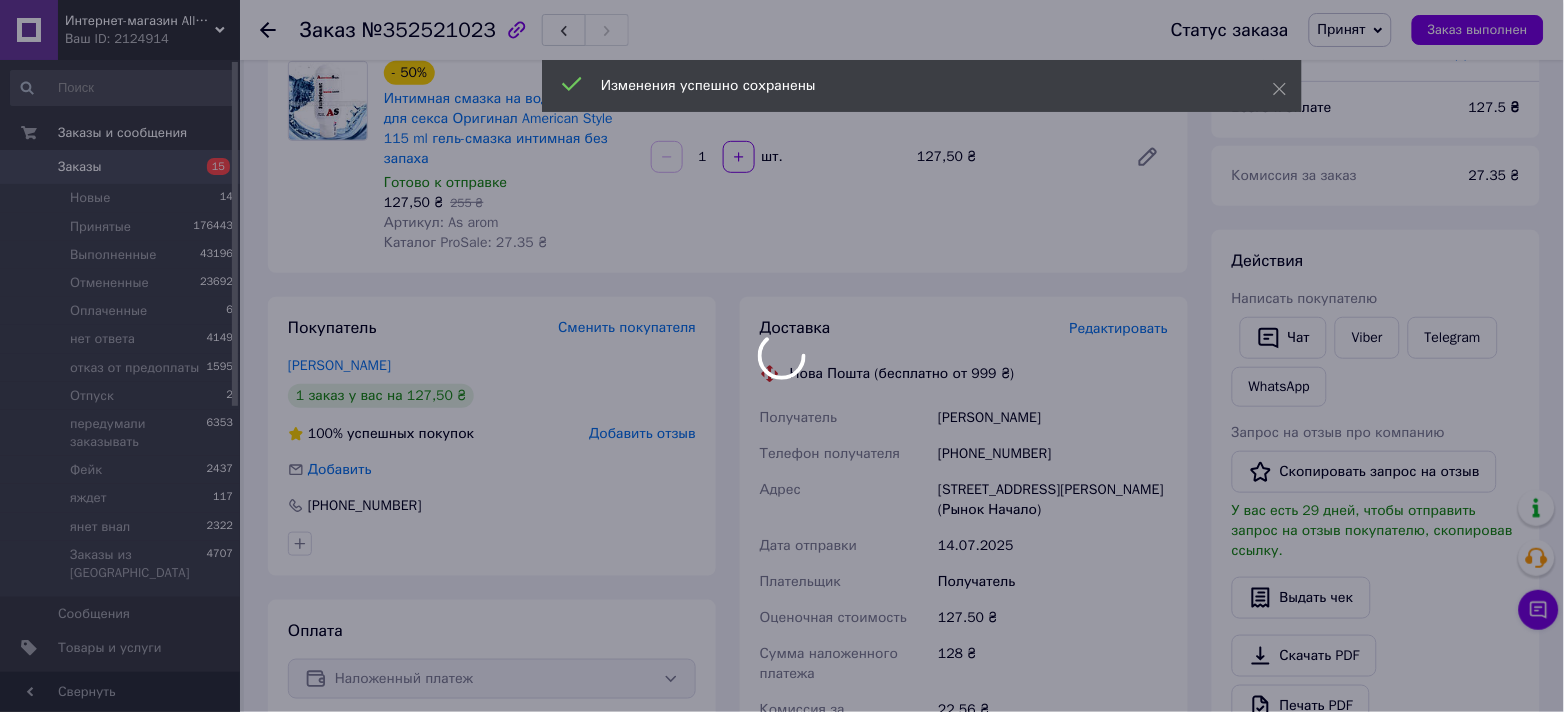 scroll, scrollTop: 666, scrollLeft: 0, axis: vertical 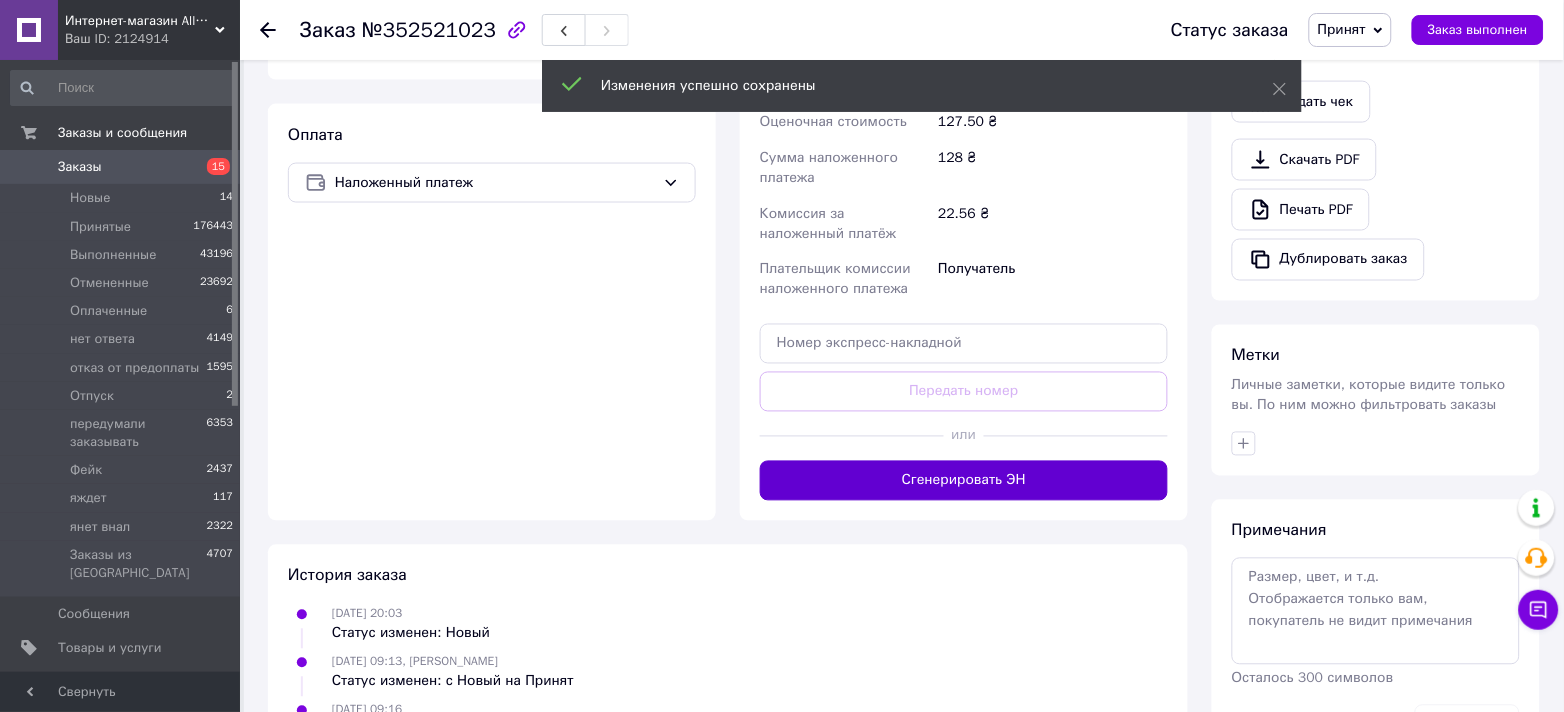 click on "Сгенерировать ЭН" at bounding box center [964, 481] 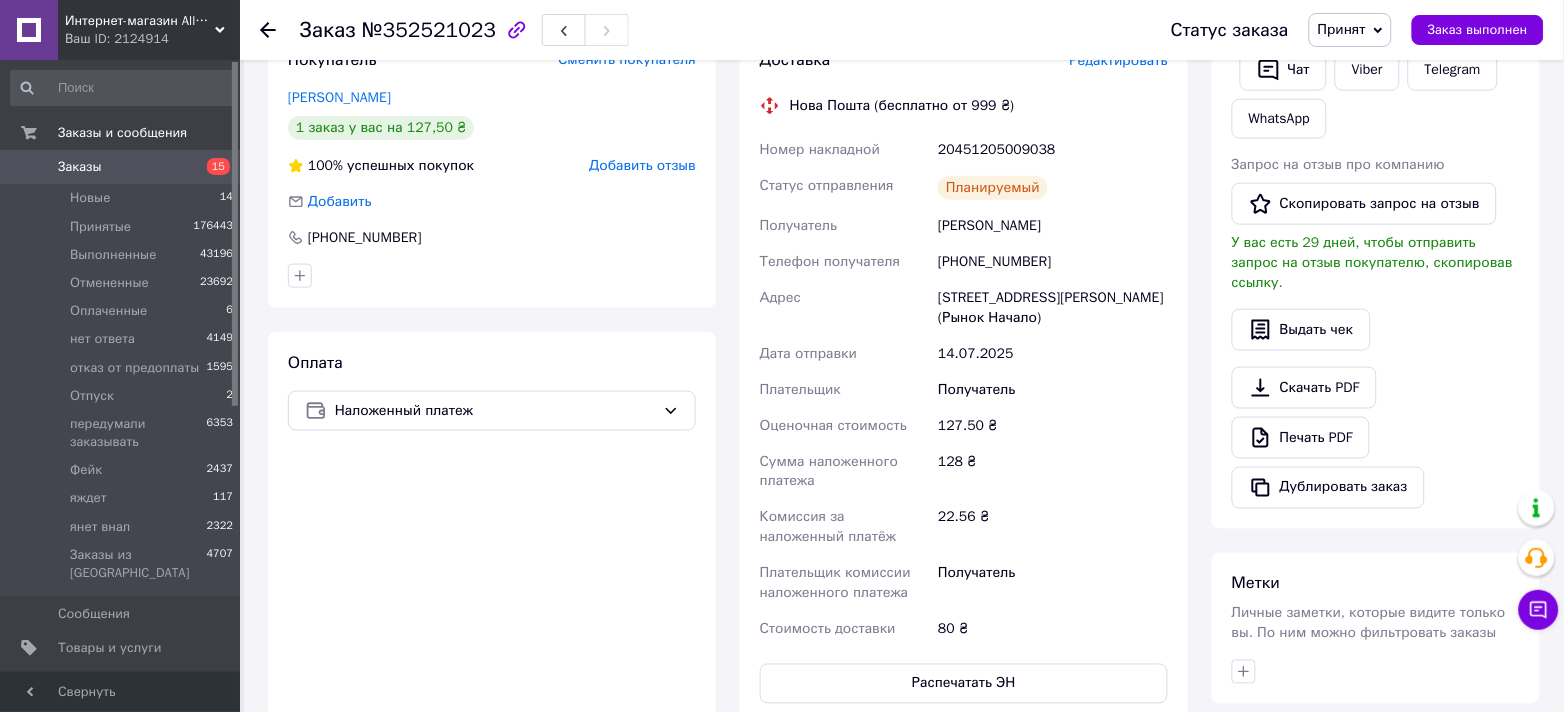 scroll, scrollTop: 399, scrollLeft: 0, axis: vertical 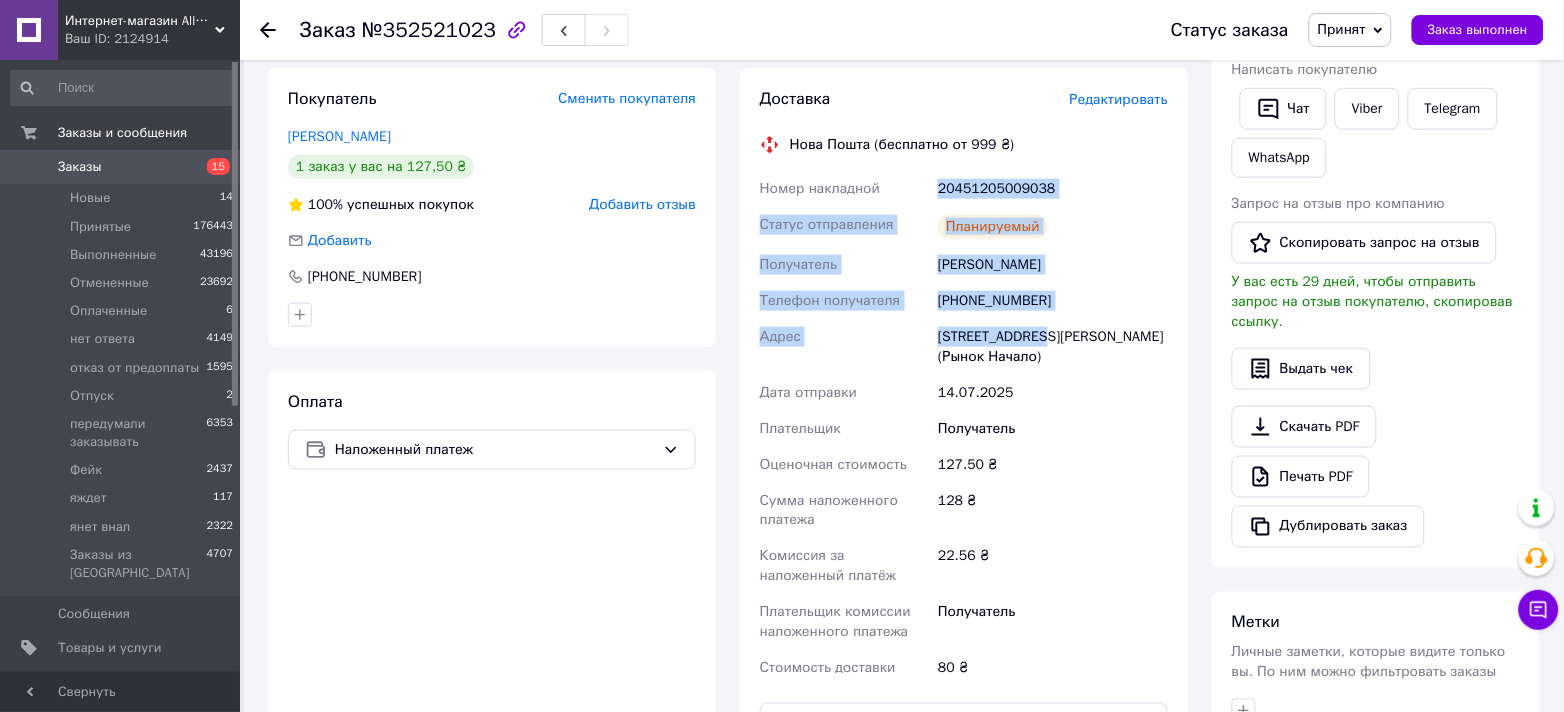 drag, startPoint x: 939, startPoint y: 162, endPoint x: 1036, endPoint y: 307, distance: 174.45343 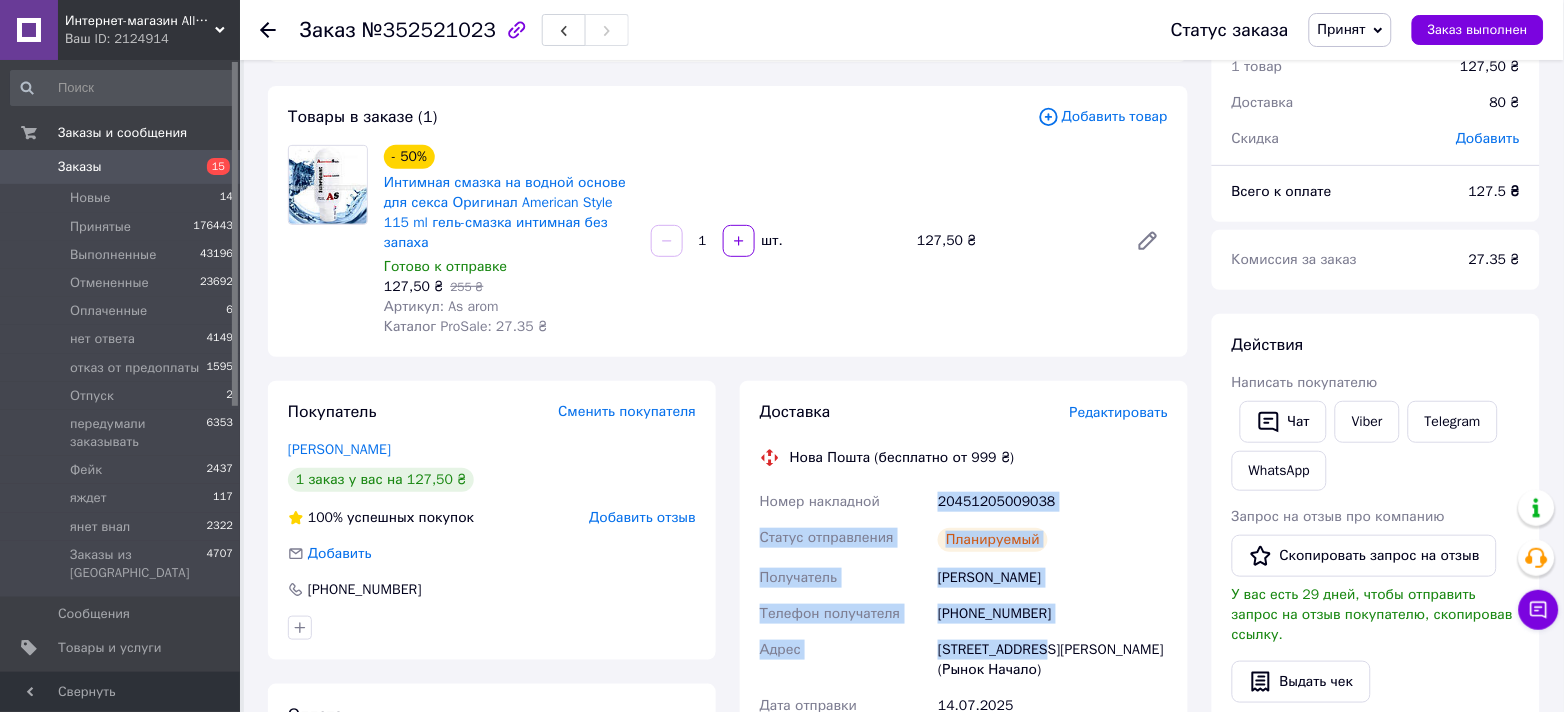 scroll, scrollTop: 0, scrollLeft: 0, axis: both 